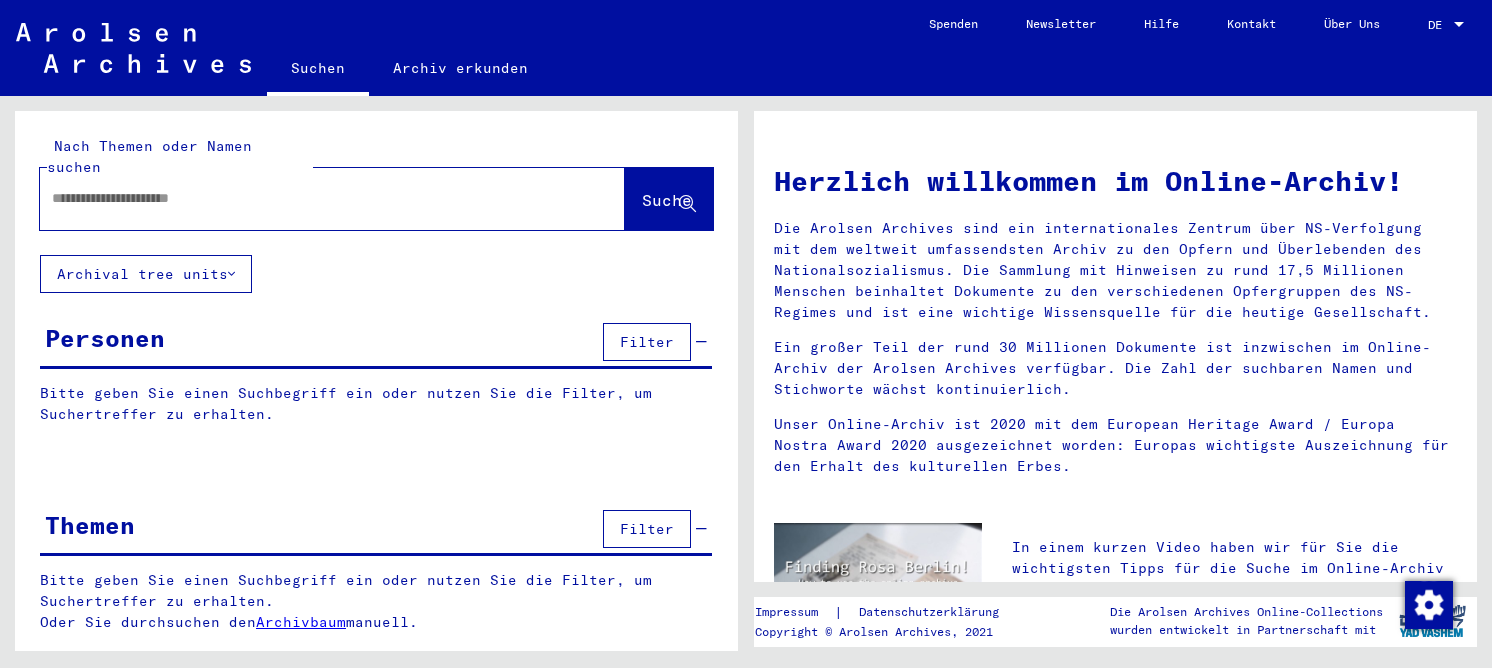 scroll, scrollTop: 0, scrollLeft: 0, axis: both 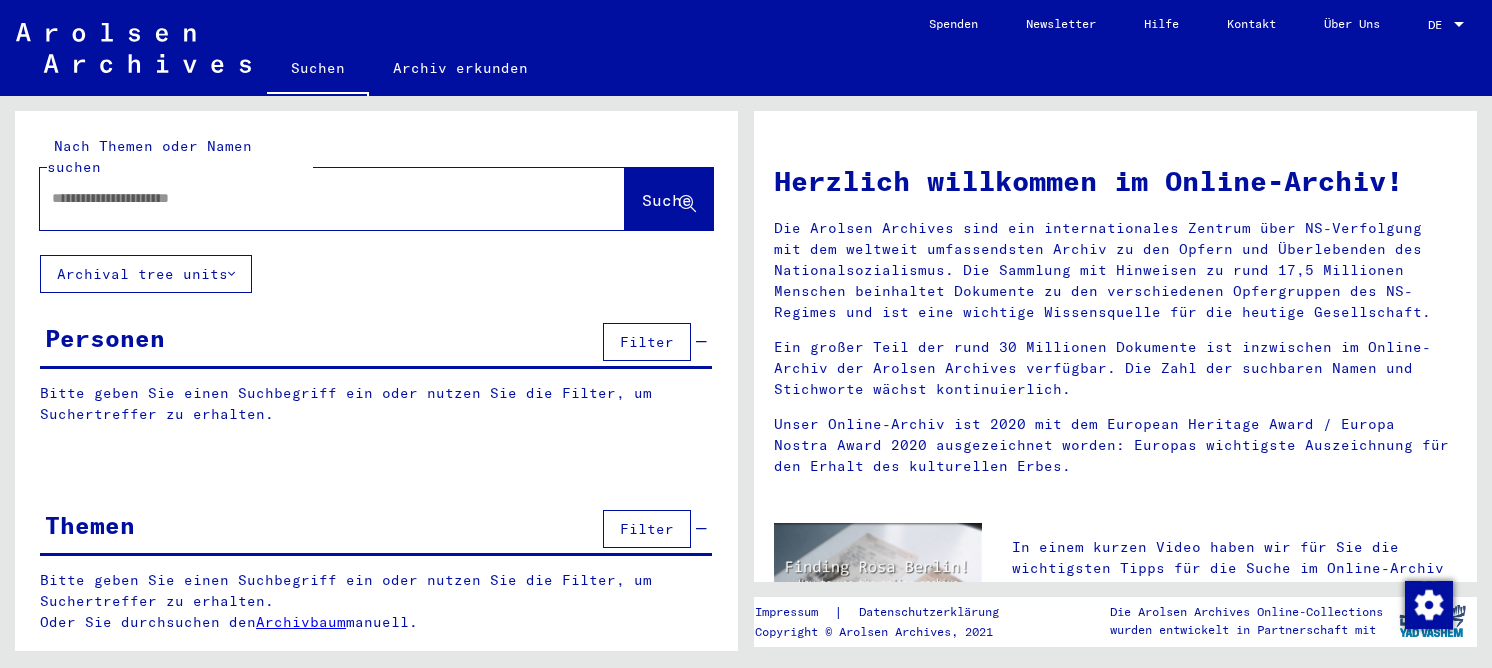 click 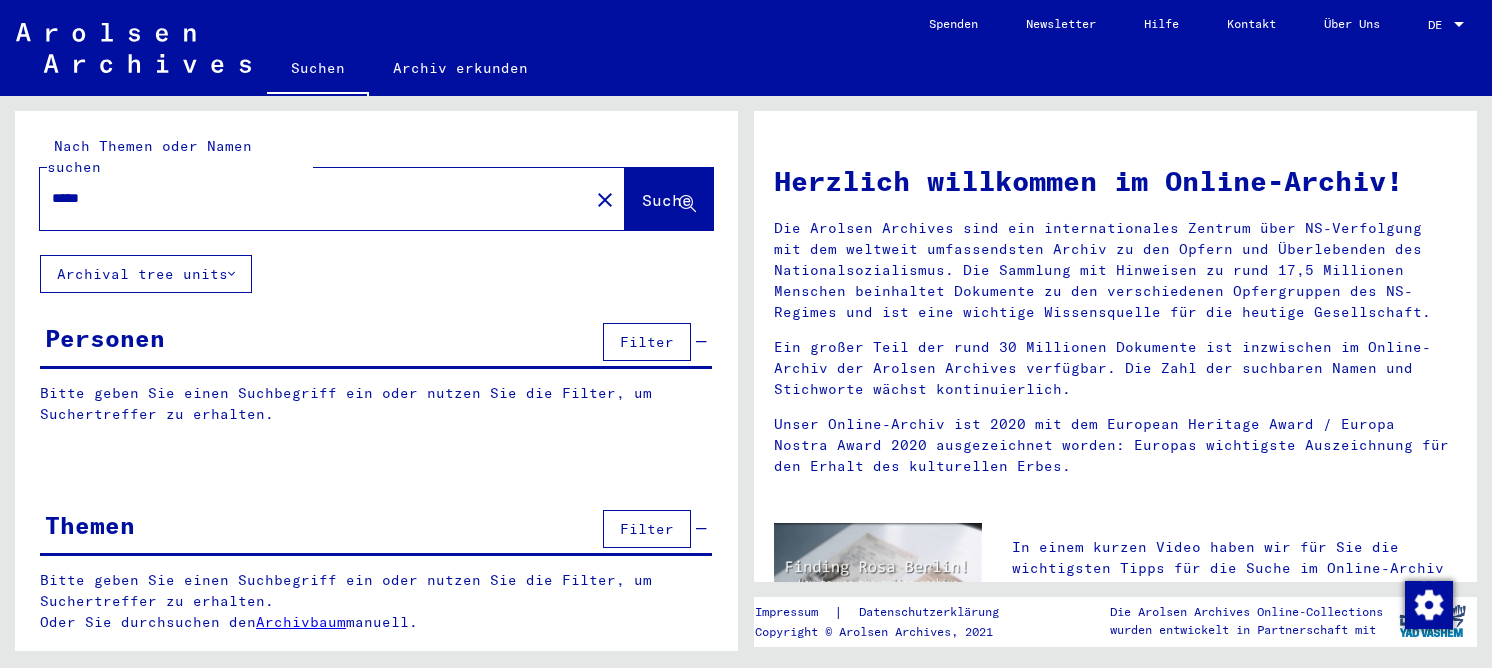 type on "*****" 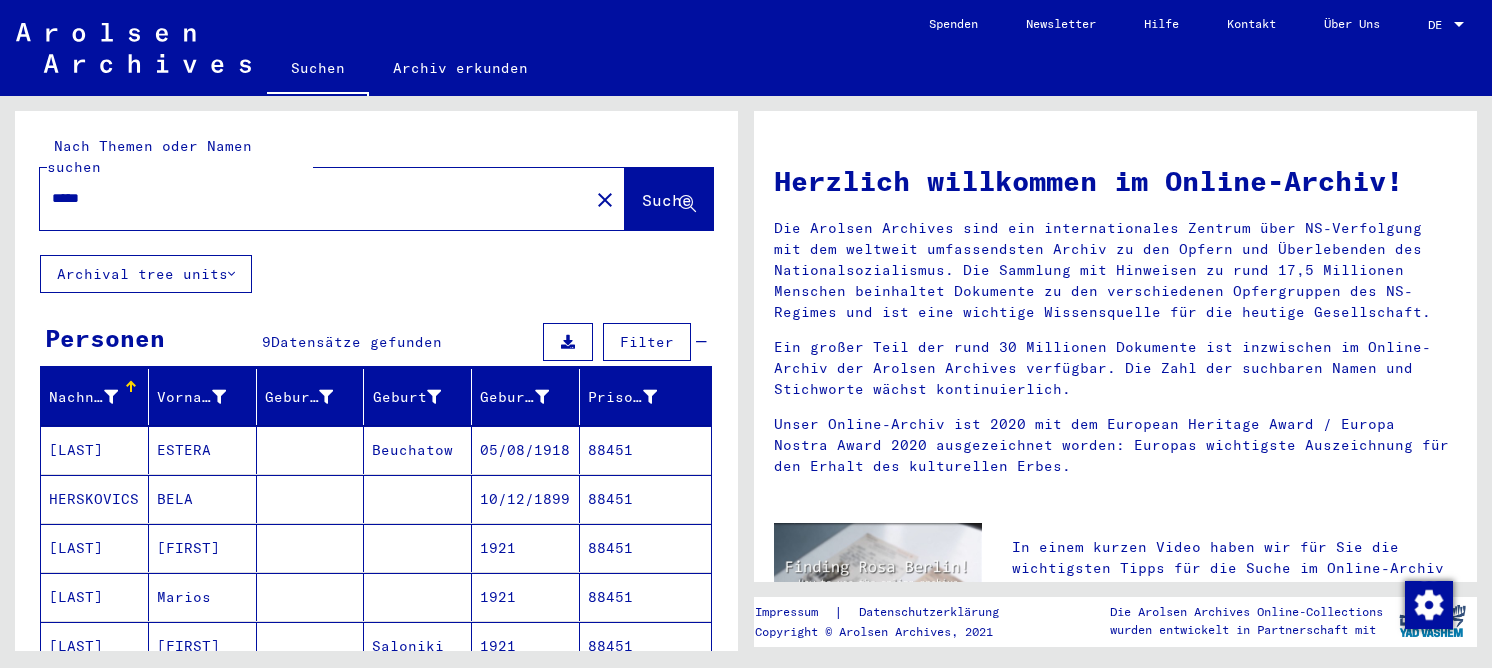 click on "[FIRST]" at bounding box center (203, 597) 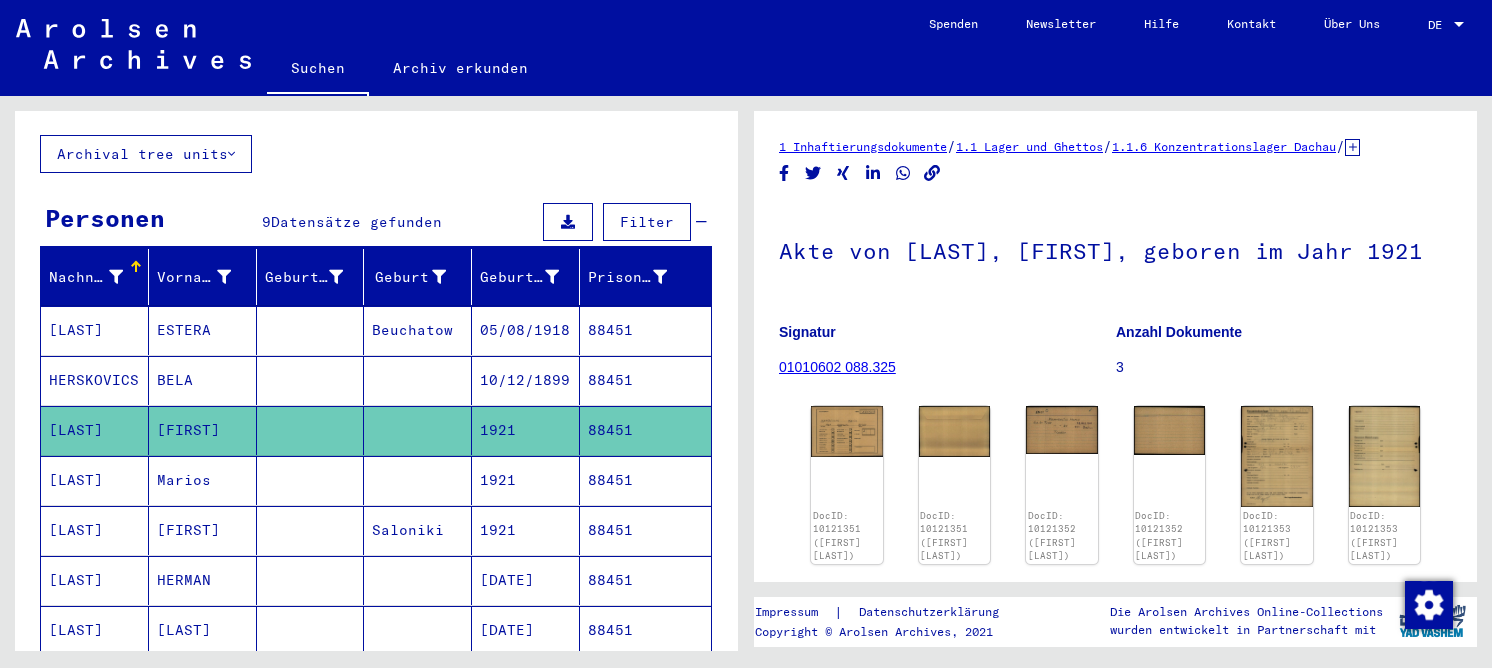 scroll, scrollTop: 400, scrollLeft: 0, axis: vertical 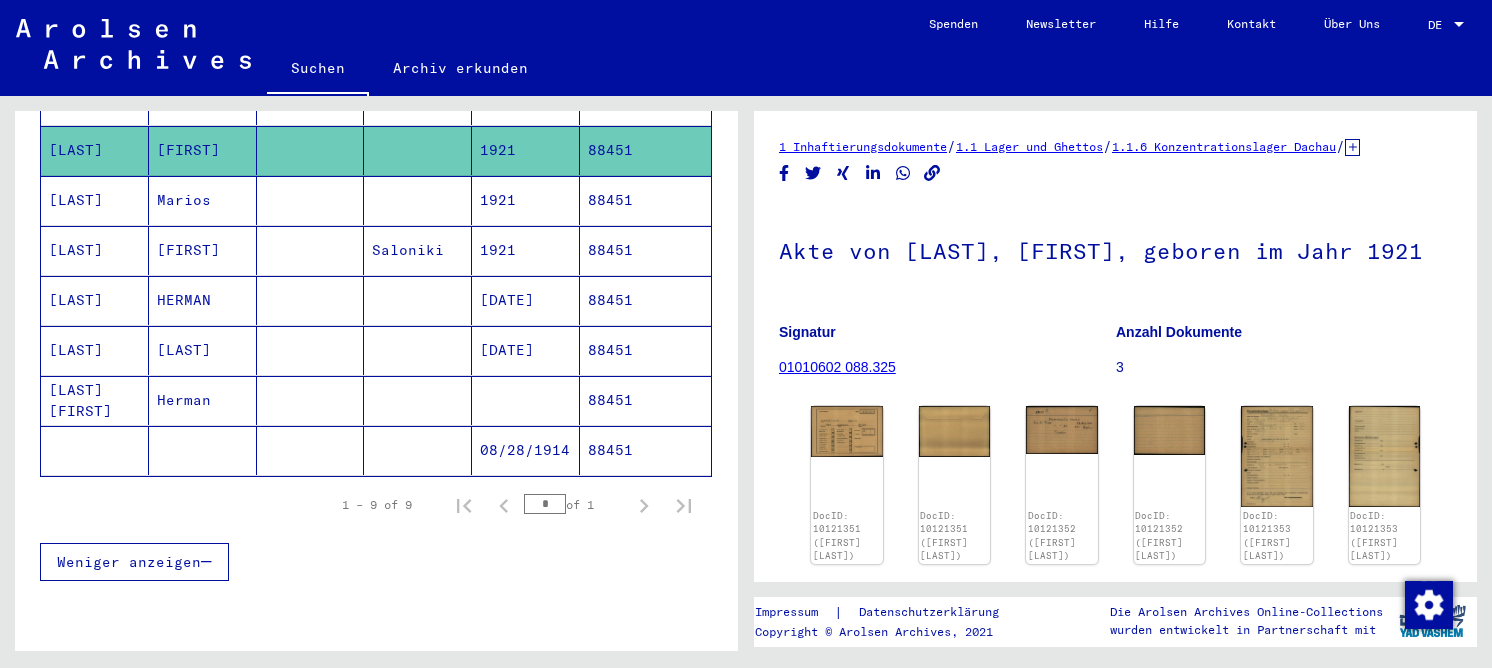 click on "Herman" at bounding box center [203, 450] 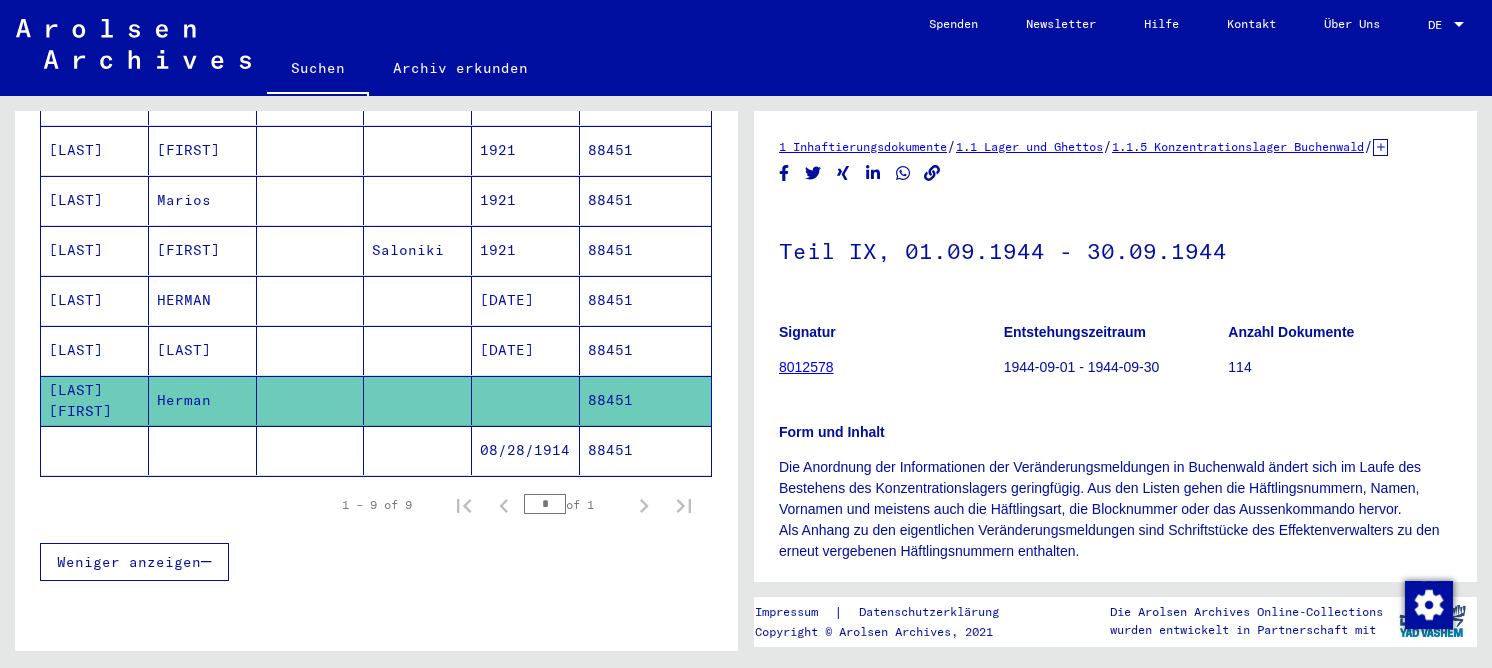 scroll, scrollTop: 0, scrollLeft: 0, axis: both 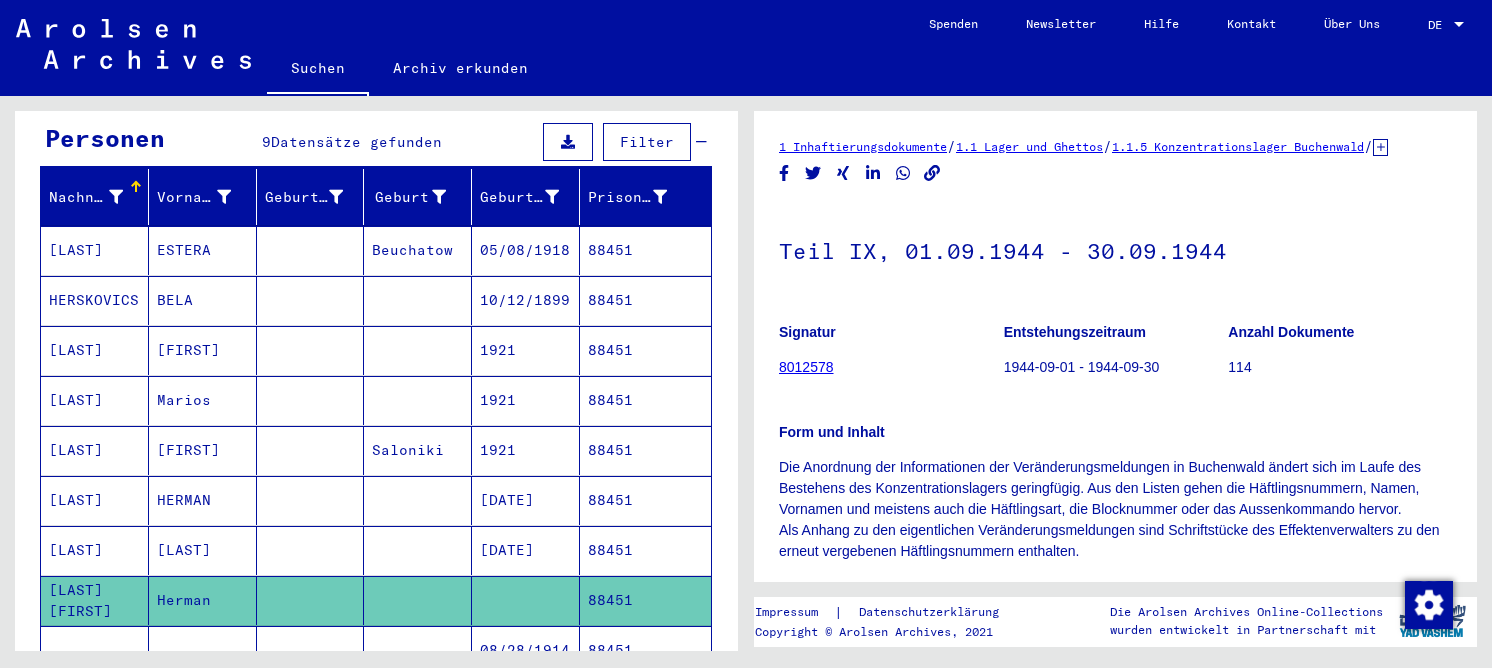 click on "HERMAN" at bounding box center [203, 550] 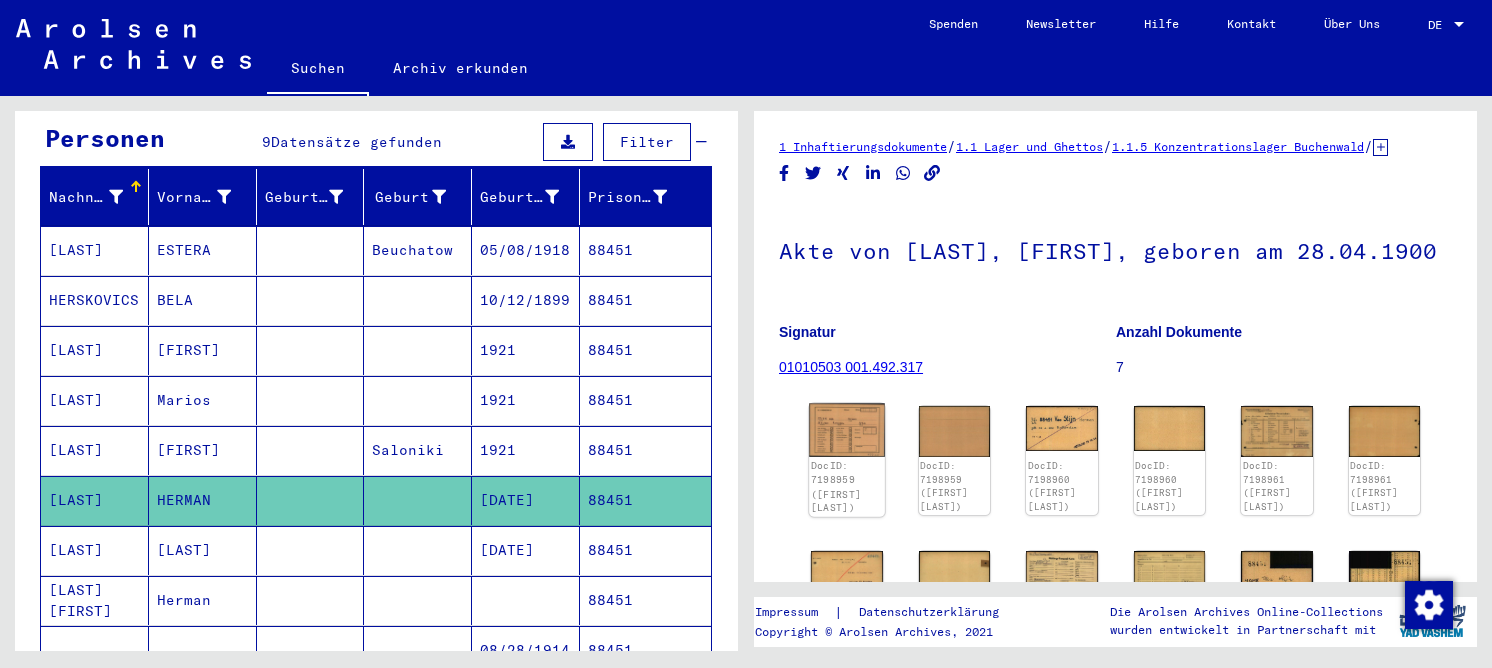 scroll, scrollTop: 0, scrollLeft: 0, axis: both 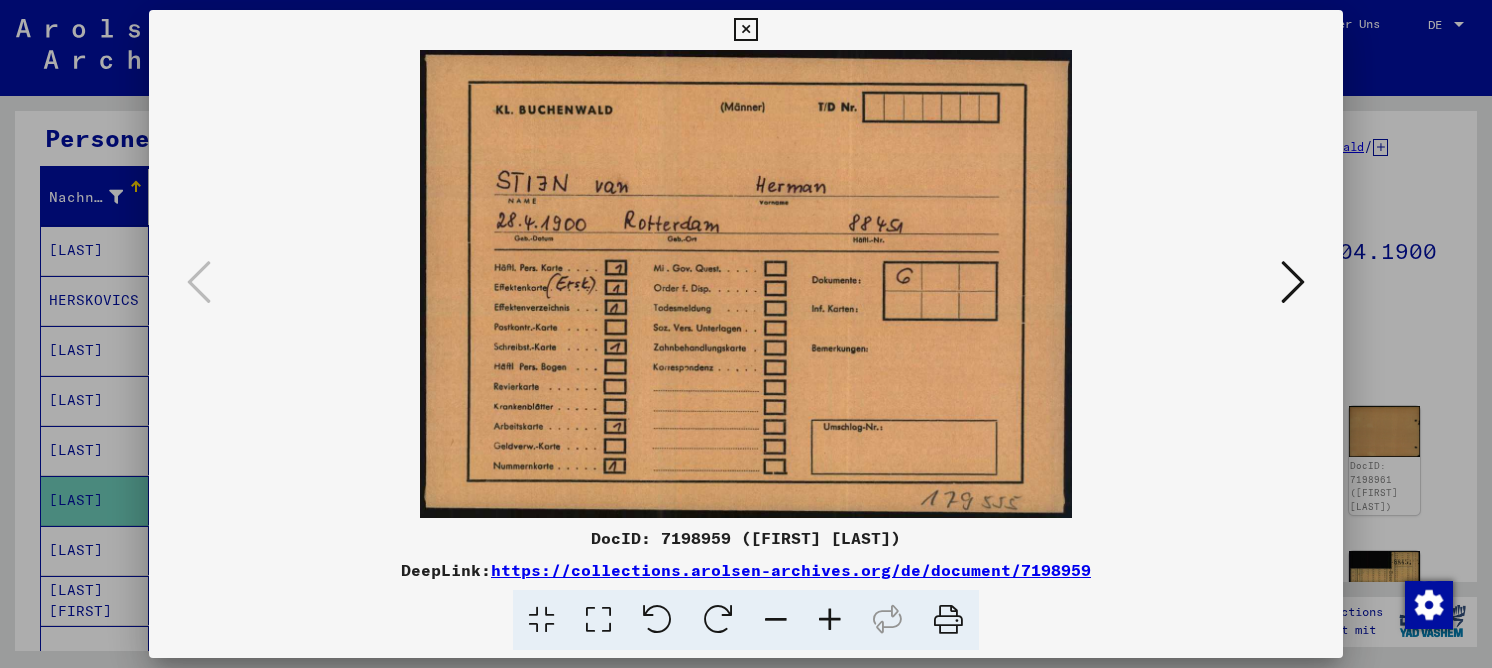 click at bounding box center [1293, 282] 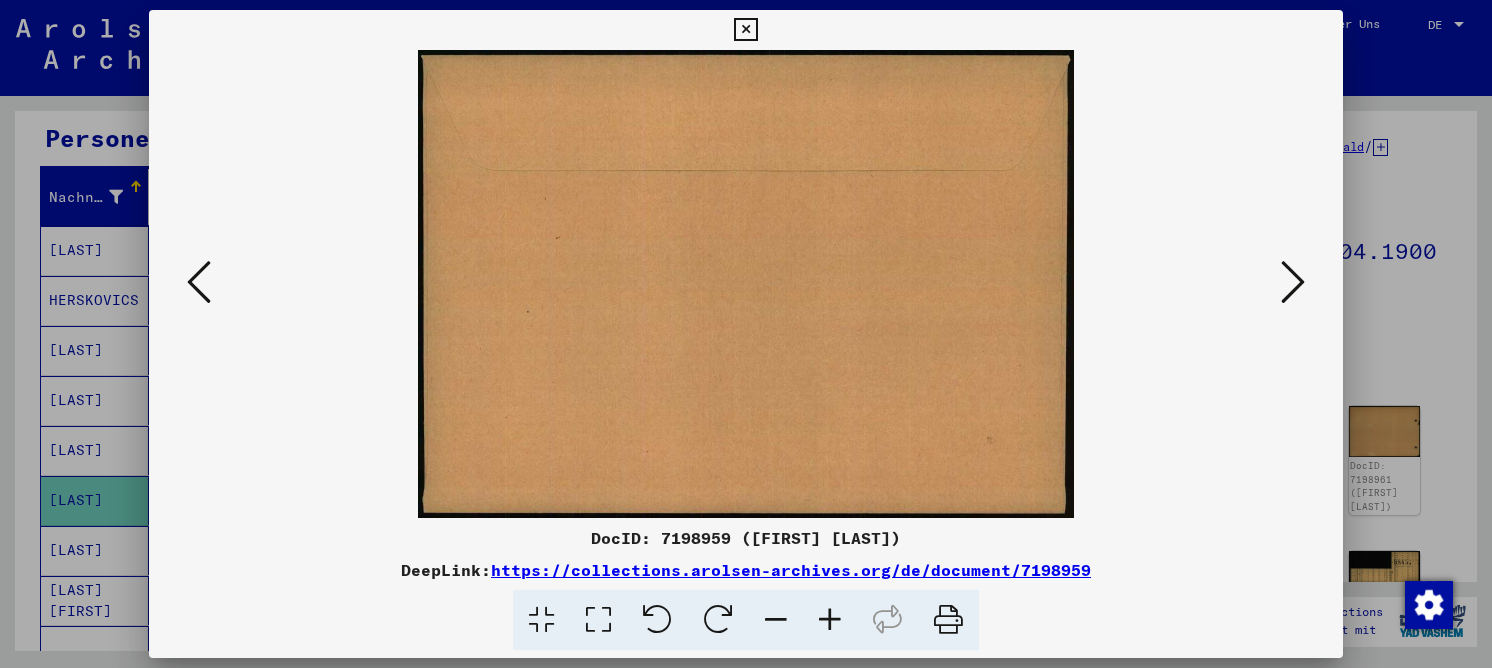 click at bounding box center [1293, 282] 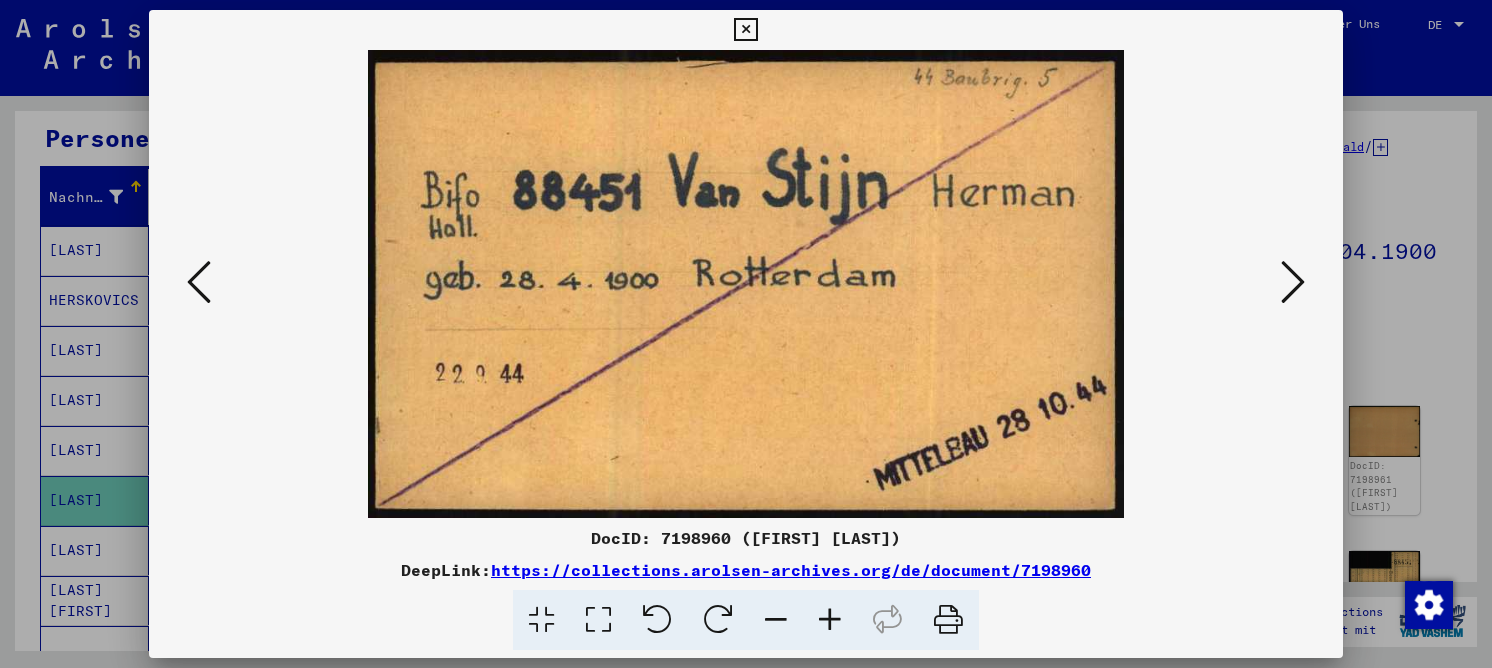 click at bounding box center (1293, 282) 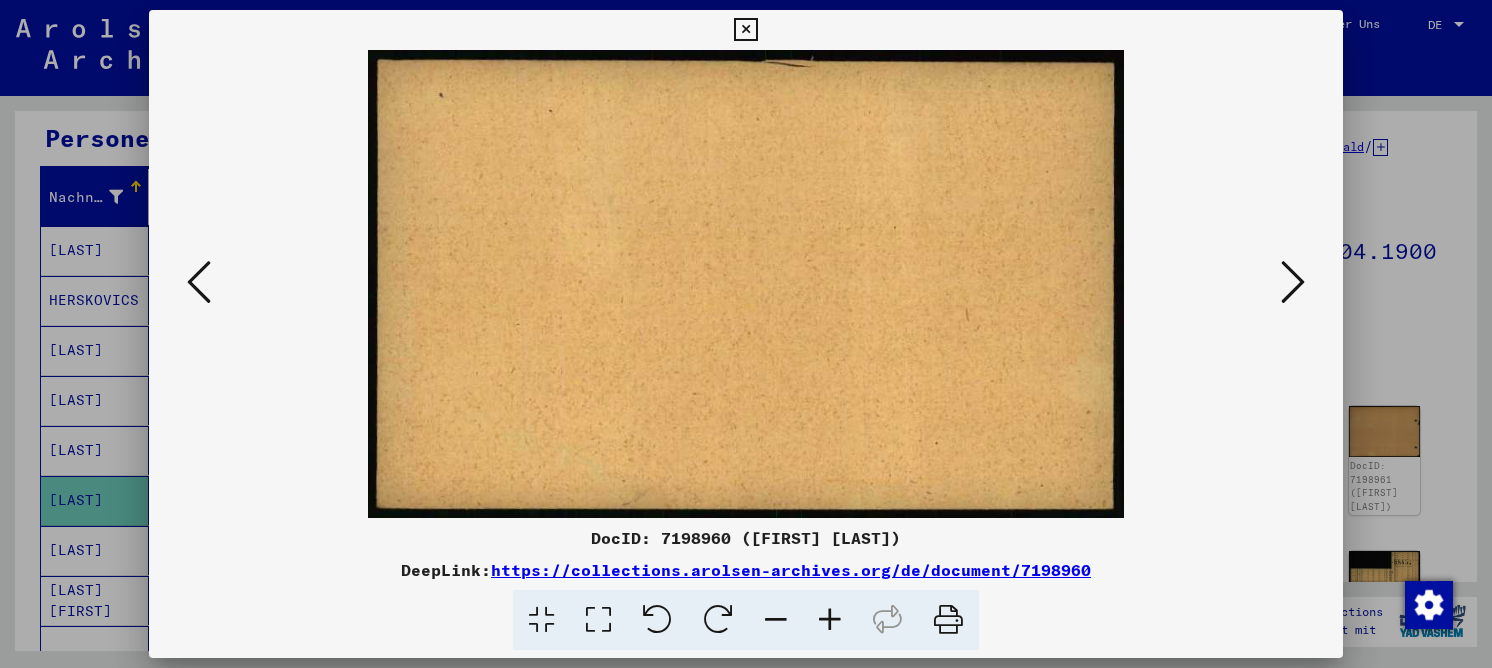 click at bounding box center (1293, 282) 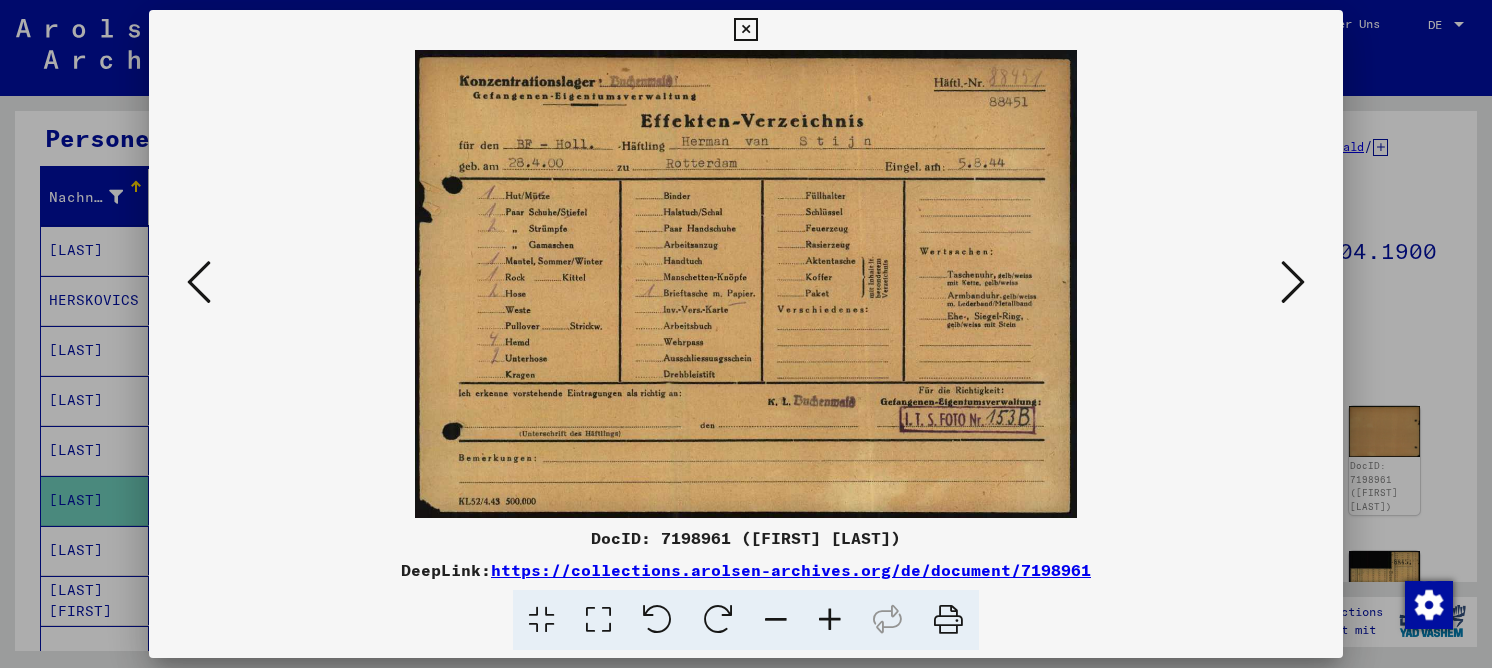click at bounding box center [598, 620] 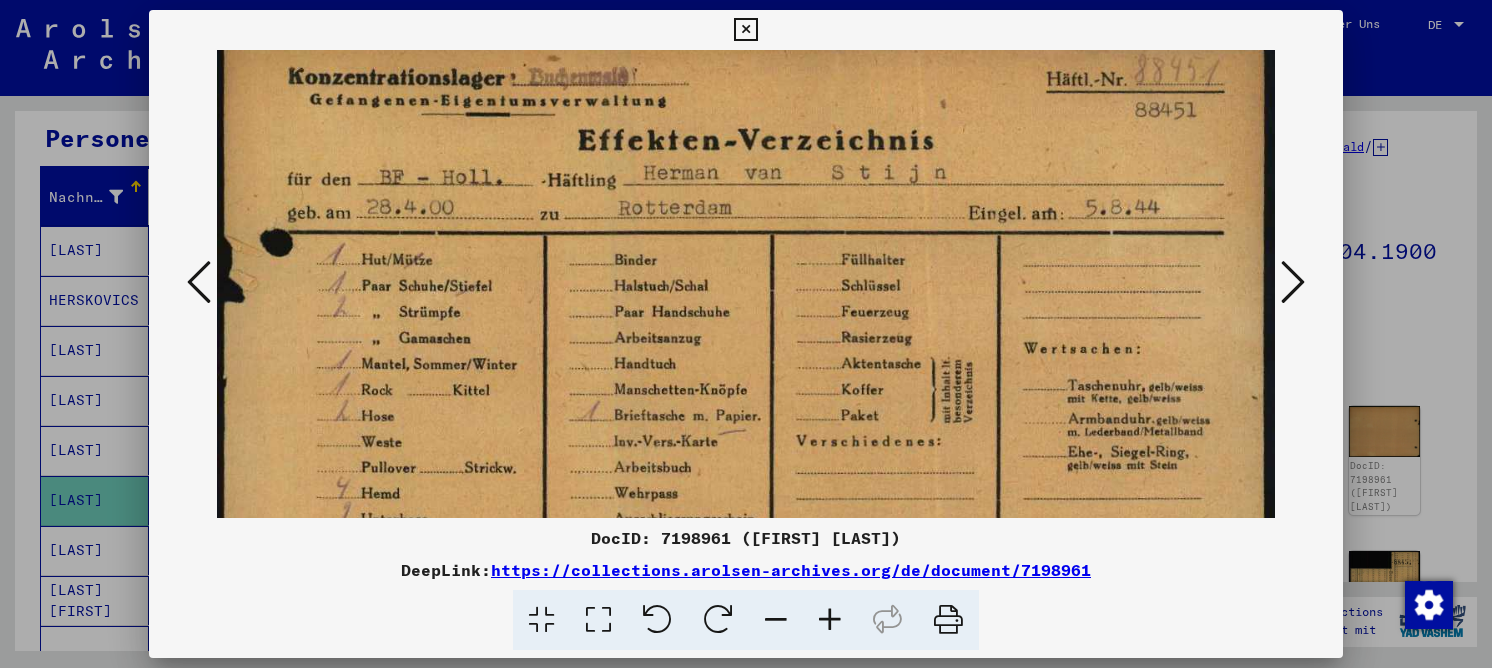 scroll, scrollTop: 0, scrollLeft: 0, axis: both 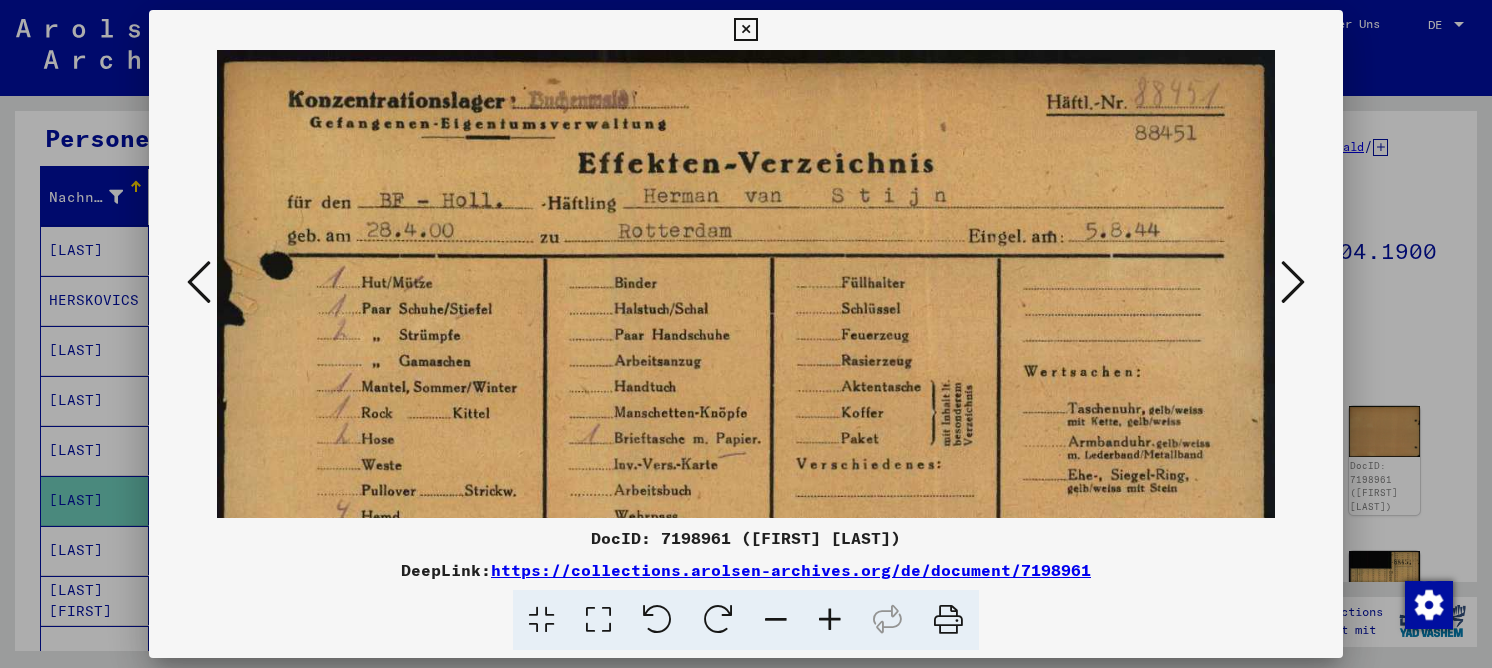 drag, startPoint x: 982, startPoint y: 282, endPoint x: 942, endPoint y: 325, distance: 58.728188 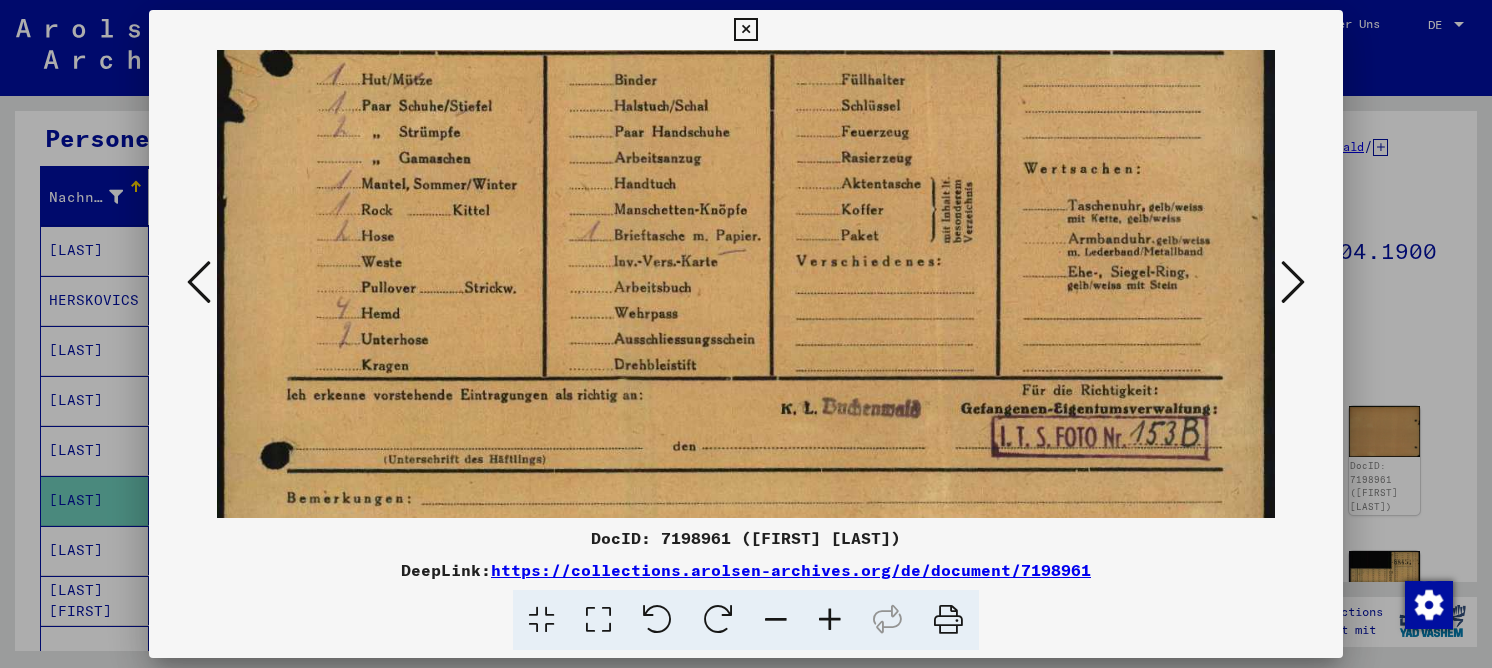 drag, startPoint x: 920, startPoint y: 360, endPoint x: 950, endPoint y: 170, distance: 192.35384 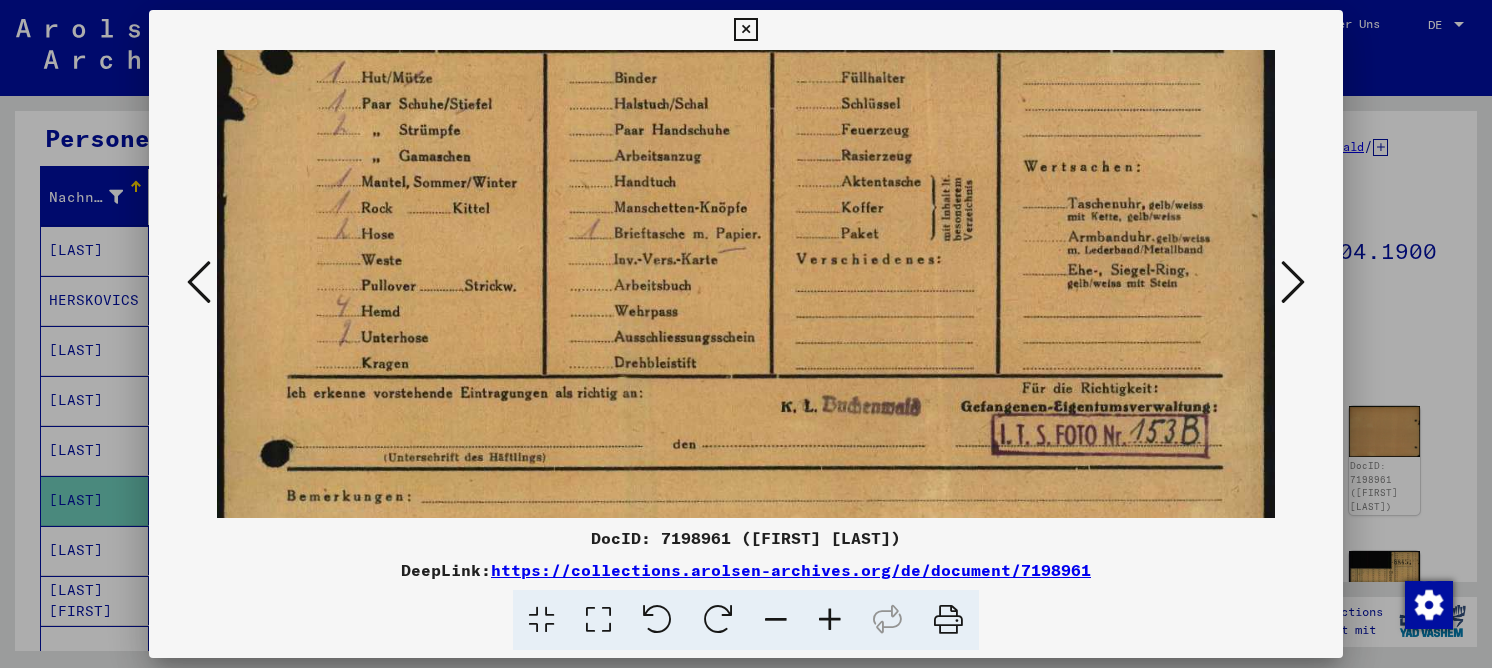 scroll, scrollTop: 257, scrollLeft: 0, axis: vertical 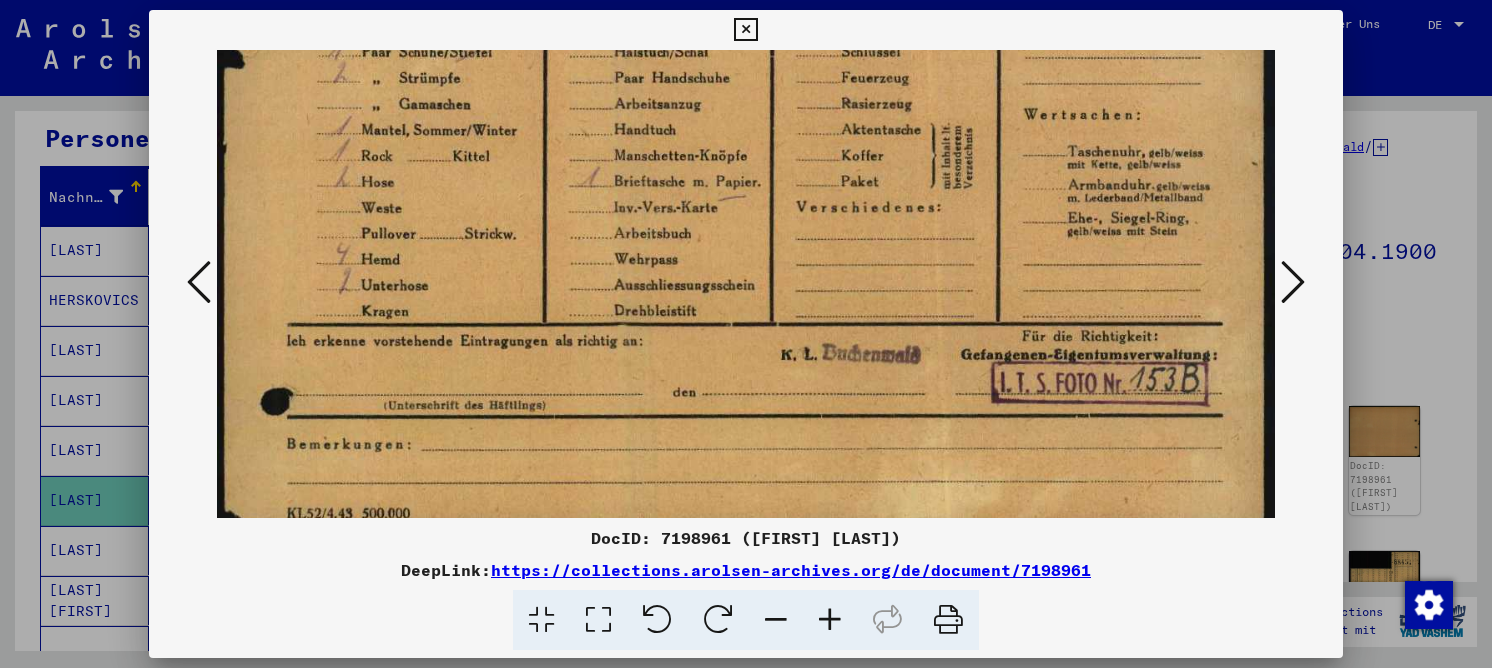drag, startPoint x: 972, startPoint y: 362, endPoint x: 981, endPoint y: 312, distance: 50.803543 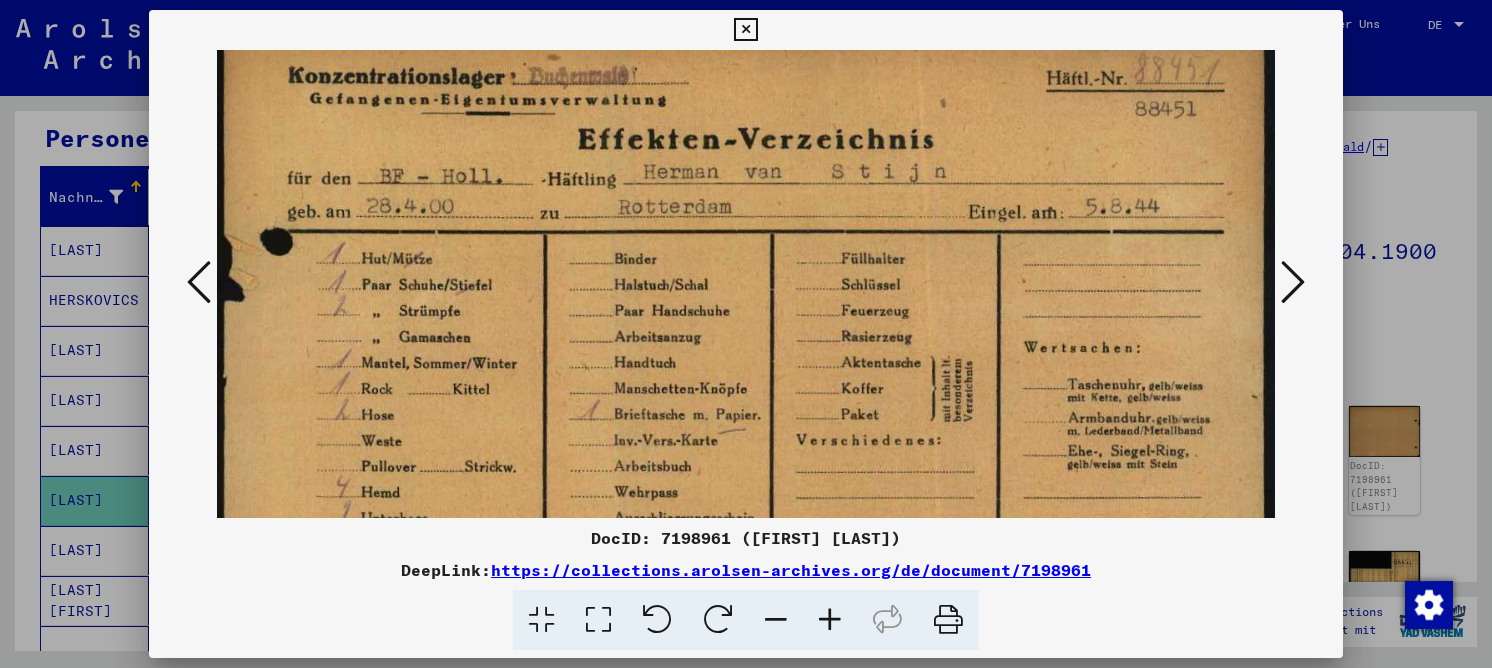 drag, startPoint x: 866, startPoint y: 288, endPoint x: 863, endPoint y: 493, distance: 205.02196 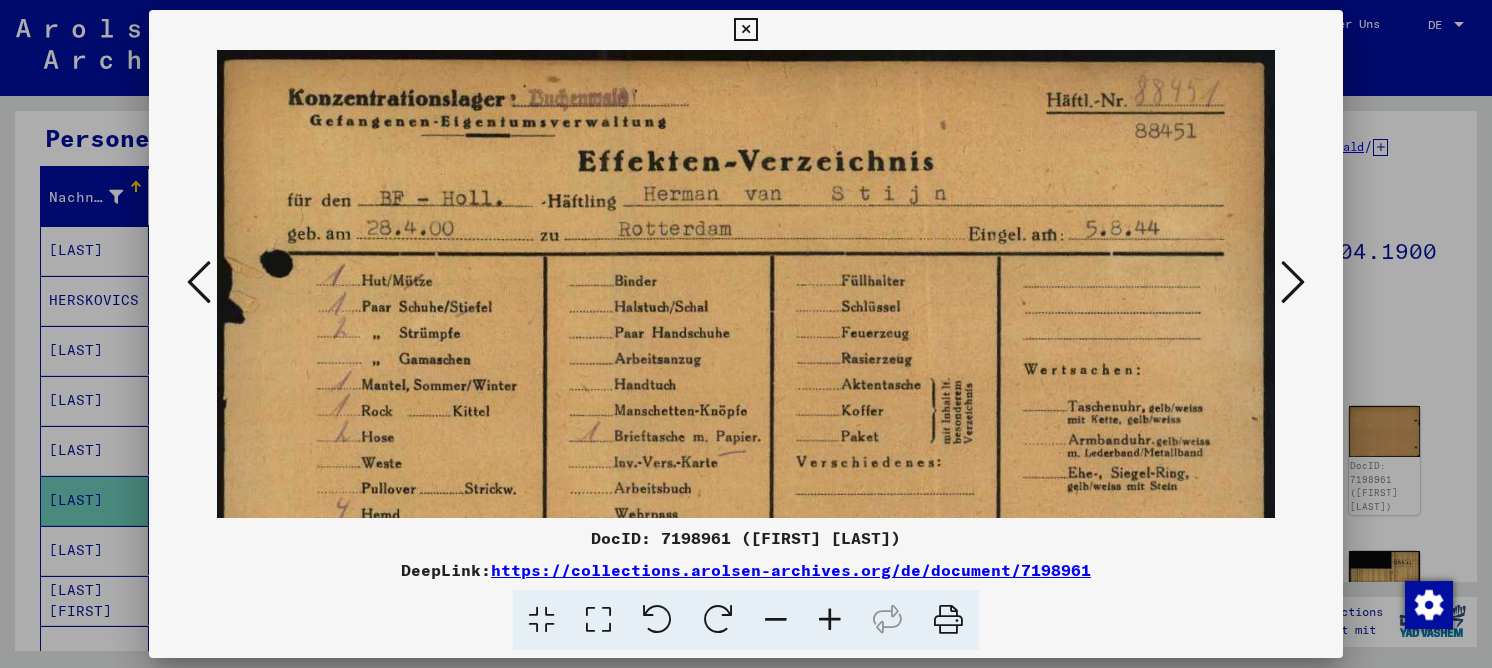click at bounding box center (1293, 282) 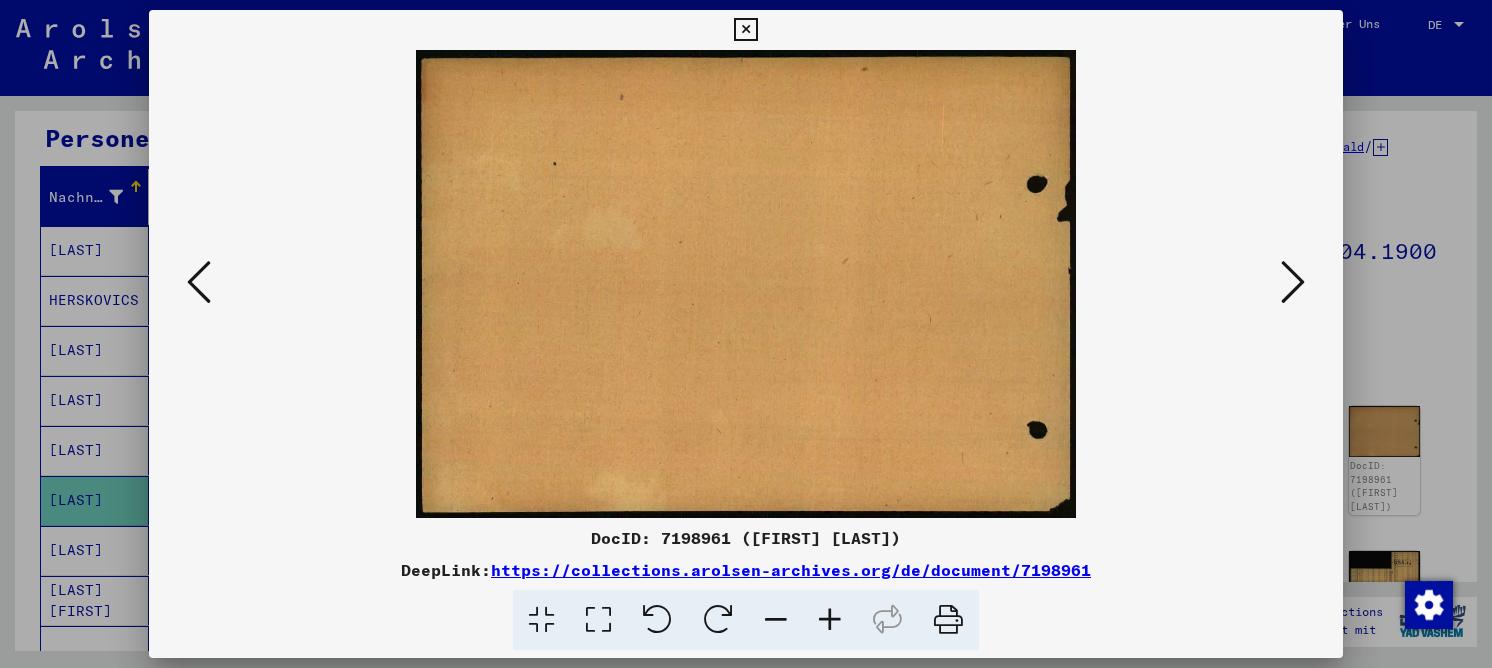 scroll, scrollTop: 0, scrollLeft: 0, axis: both 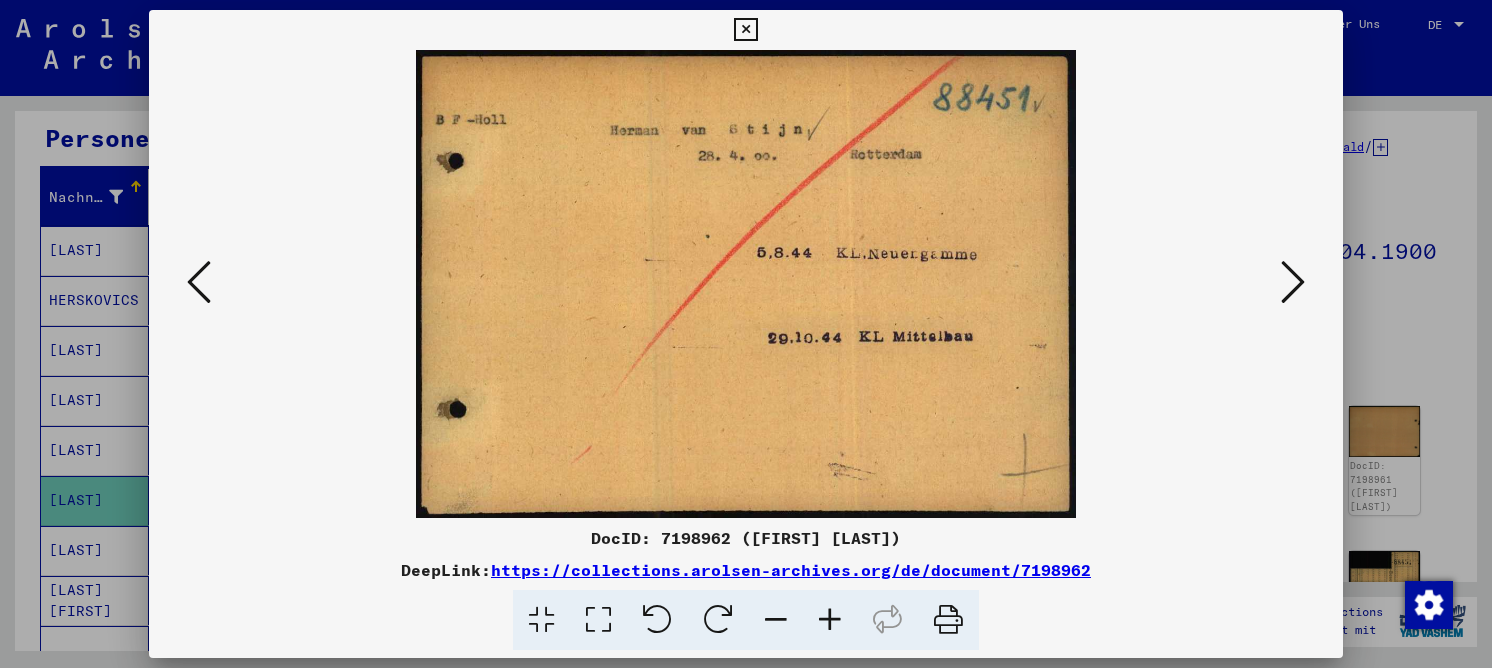 click at bounding box center [1293, 282] 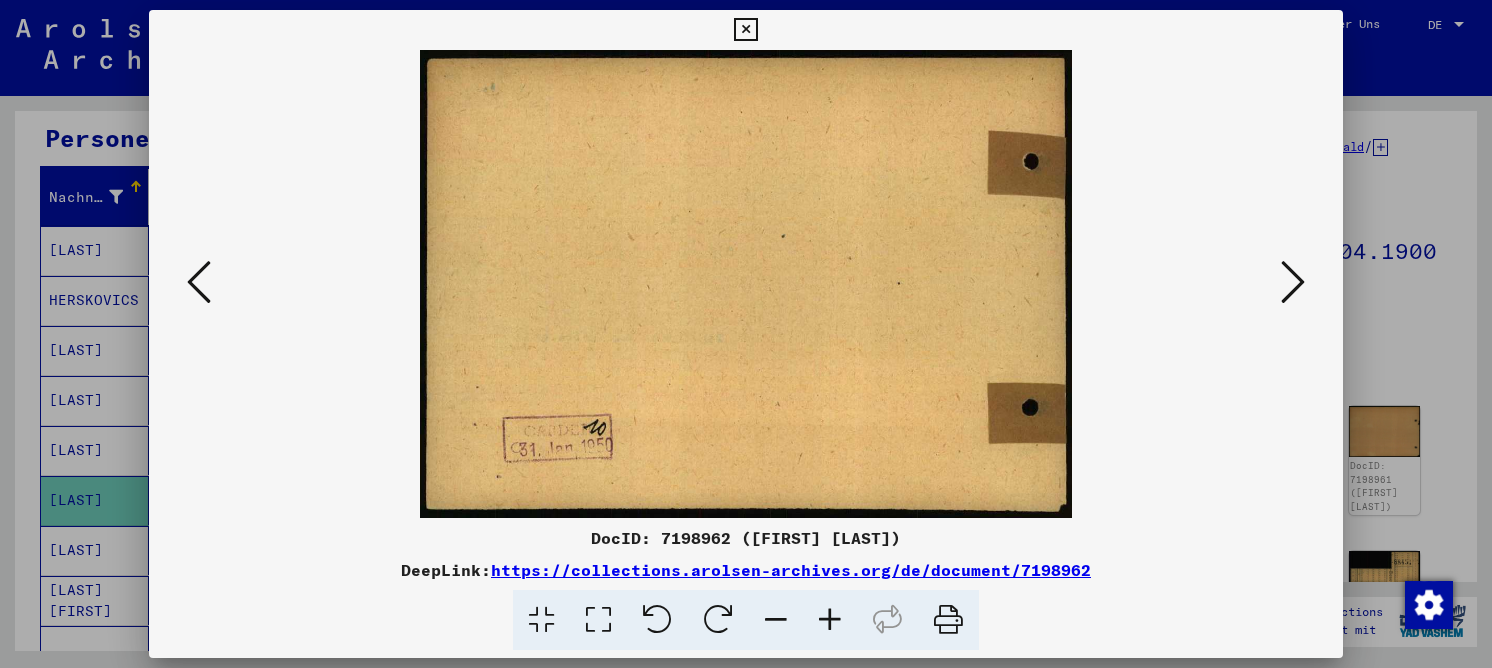 click at bounding box center (1293, 282) 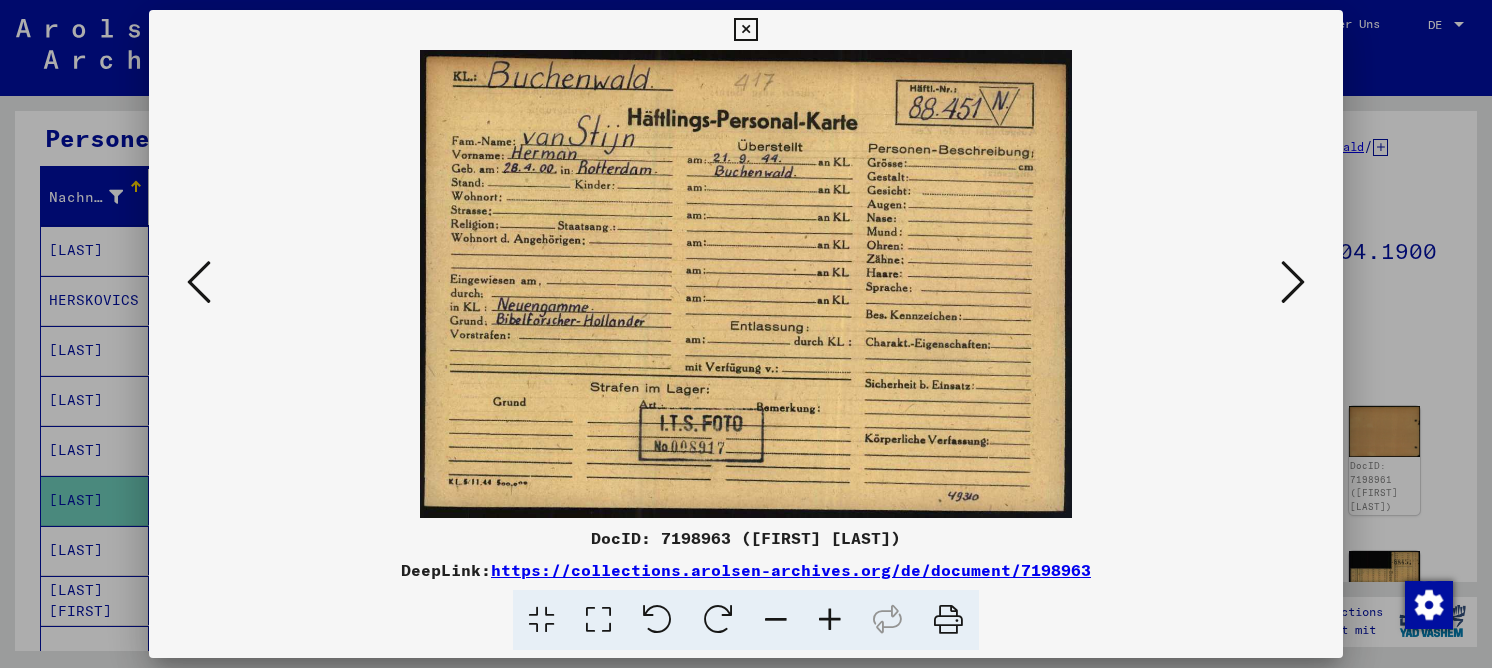 drag, startPoint x: 596, startPoint y: 629, endPoint x: 629, endPoint y: 542, distance: 93.04838 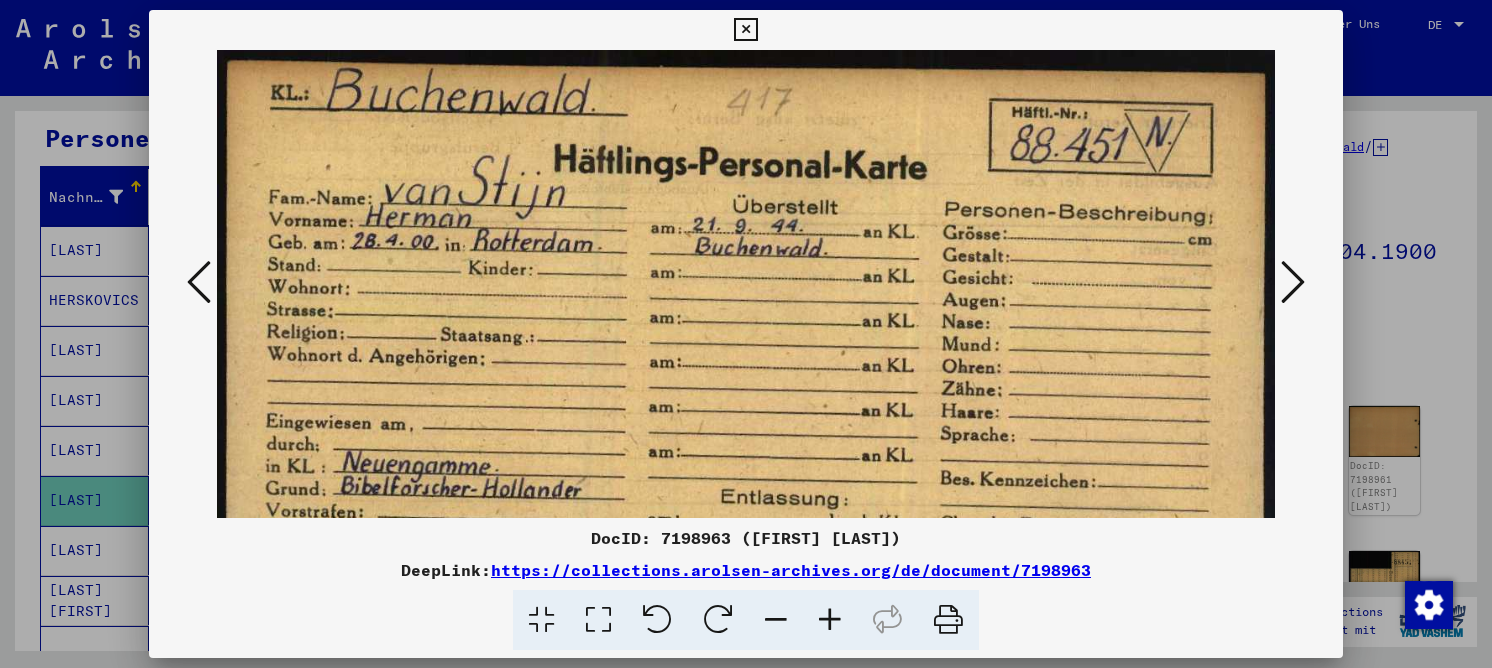 drag, startPoint x: 927, startPoint y: 309, endPoint x: 936, endPoint y: 336, distance: 28.460499 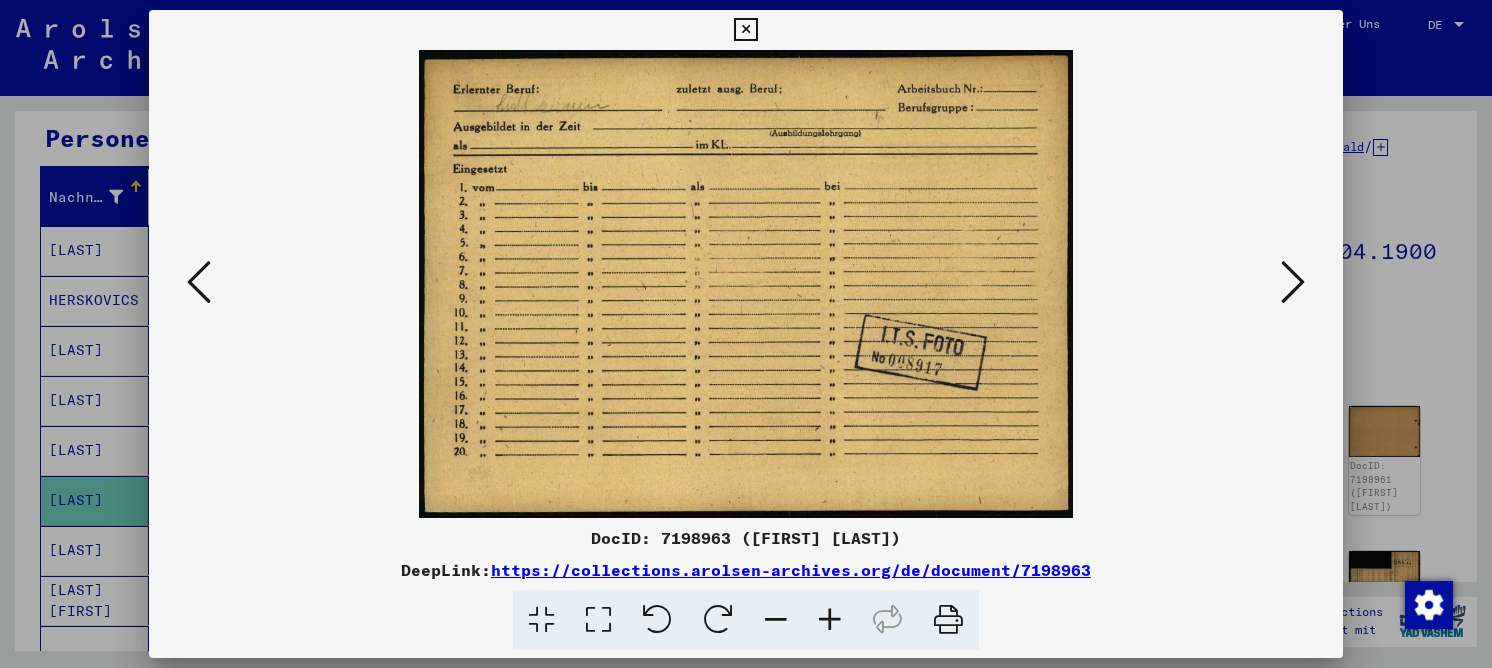 click at bounding box center [1293, 282] 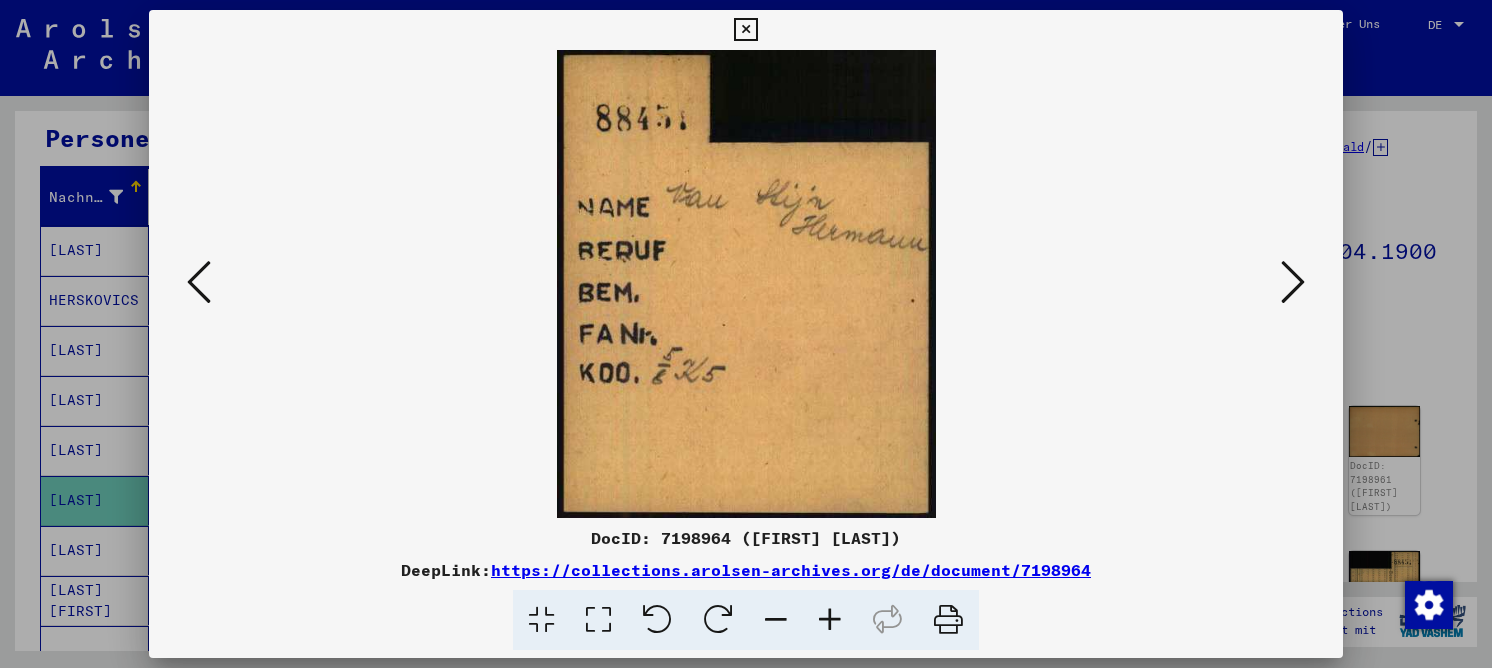 click at bounding box center (1293, 282) 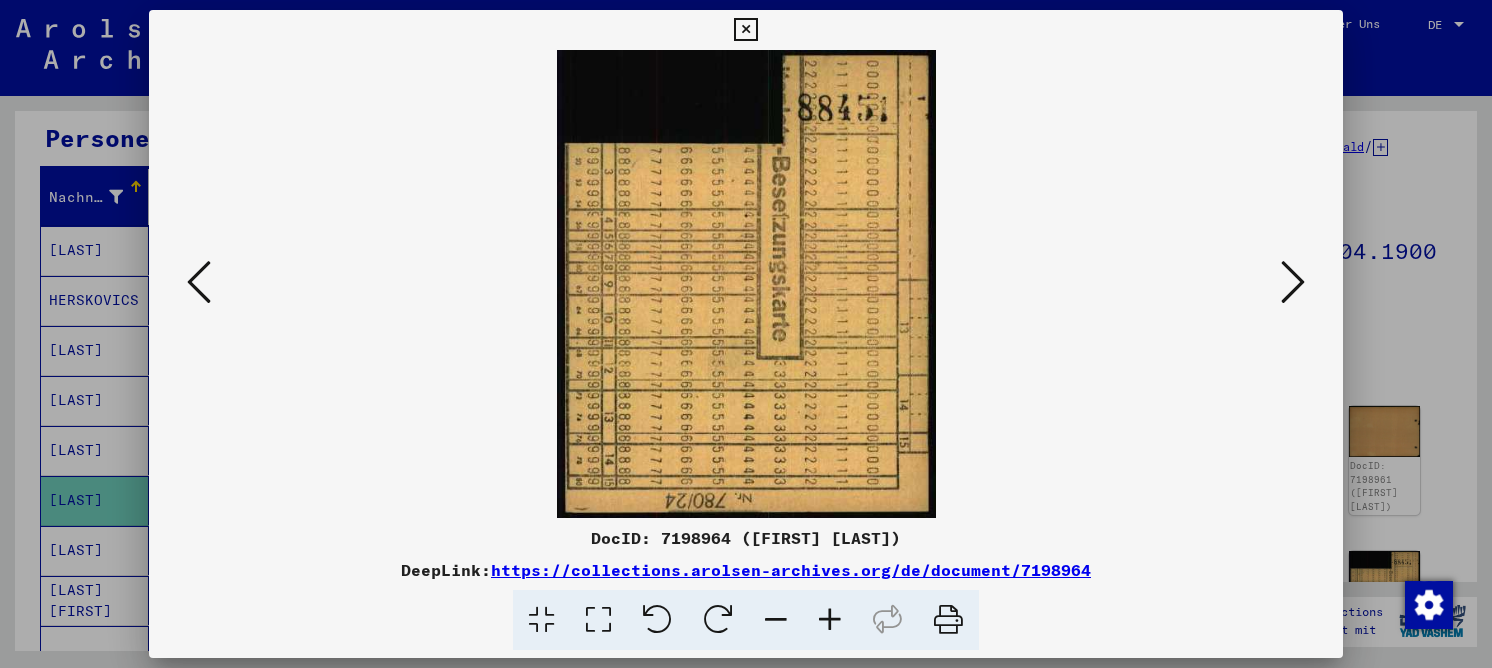 click at bounding box center (1293, 282) 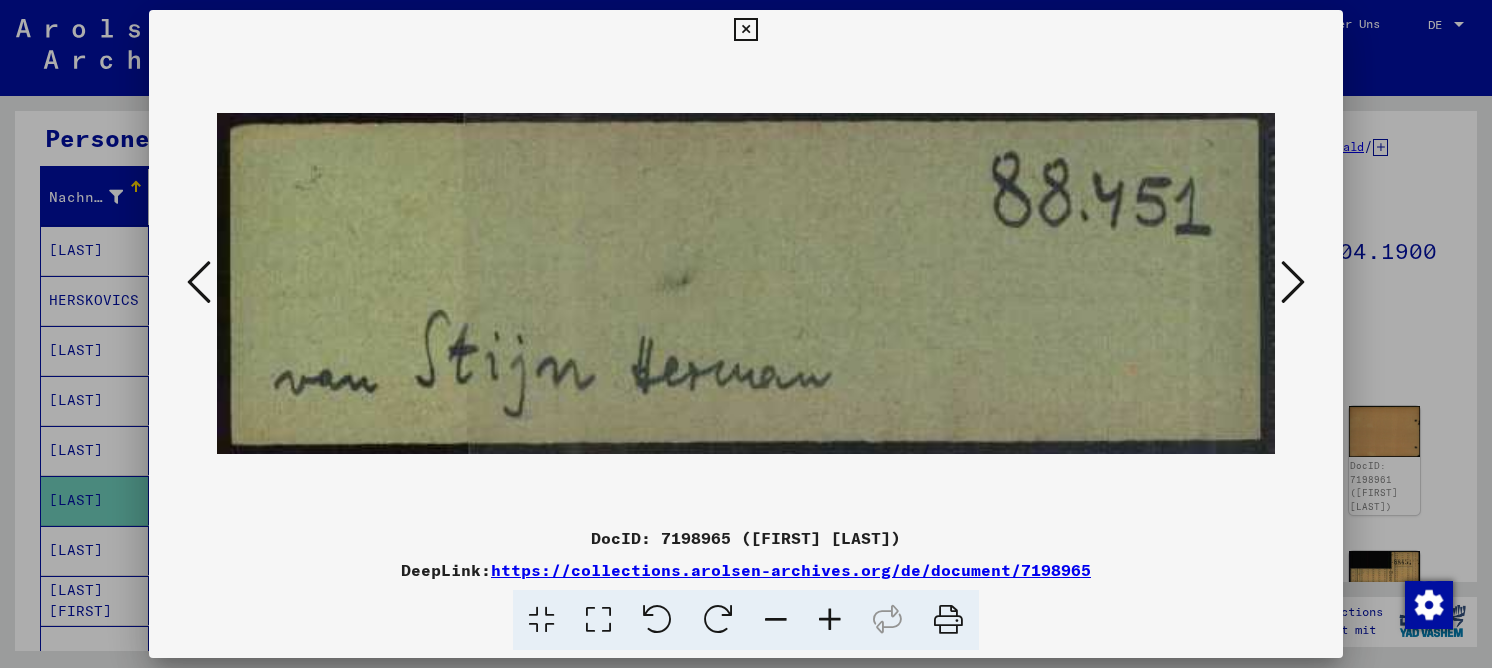 click at bounding box center [1293, 282] 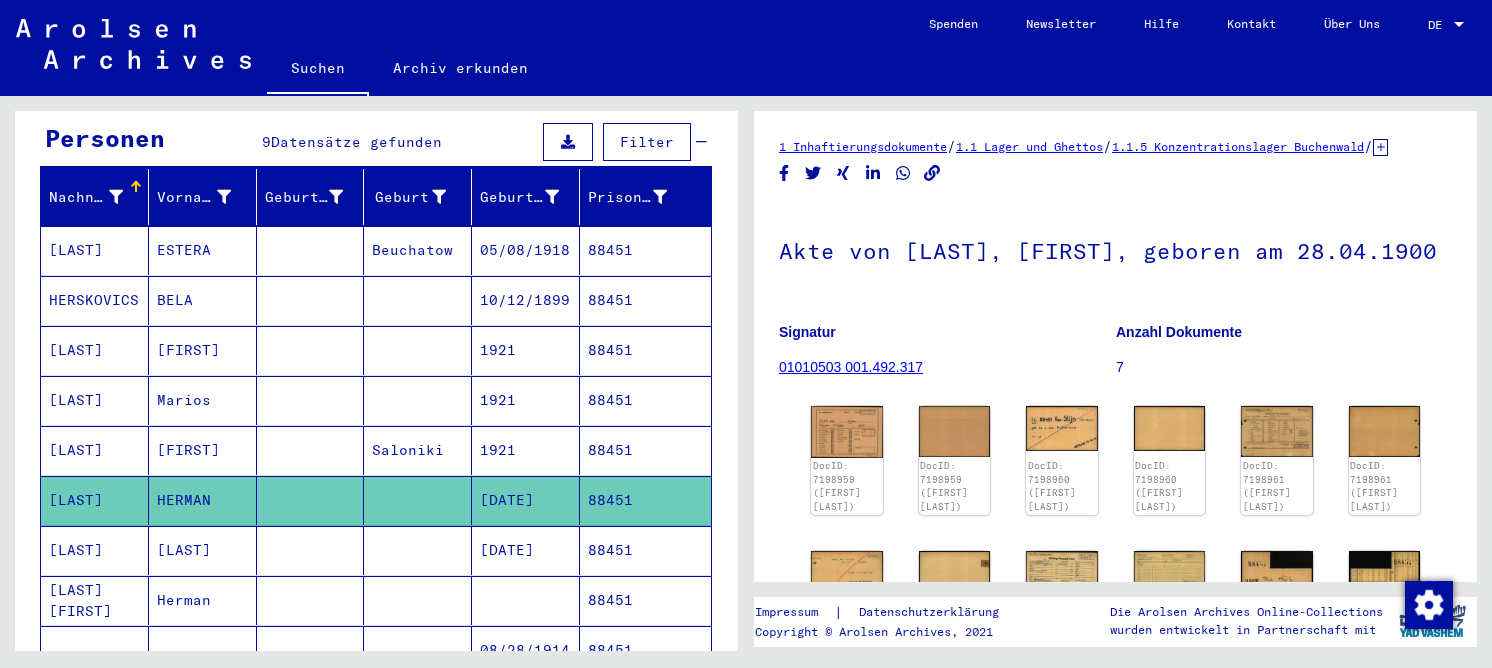 scroll, scrollTop: 0, scrollLeft: 0, axis: both 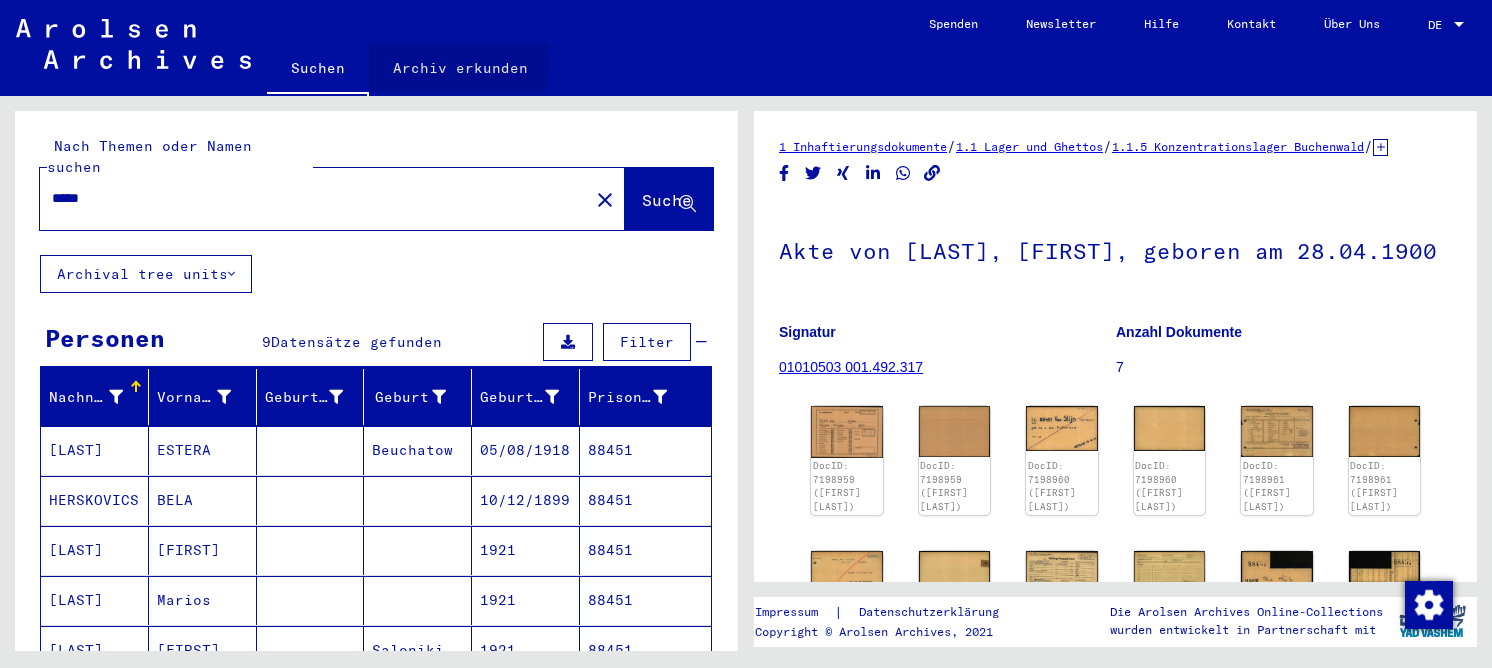 click on "Archiv erkunden" 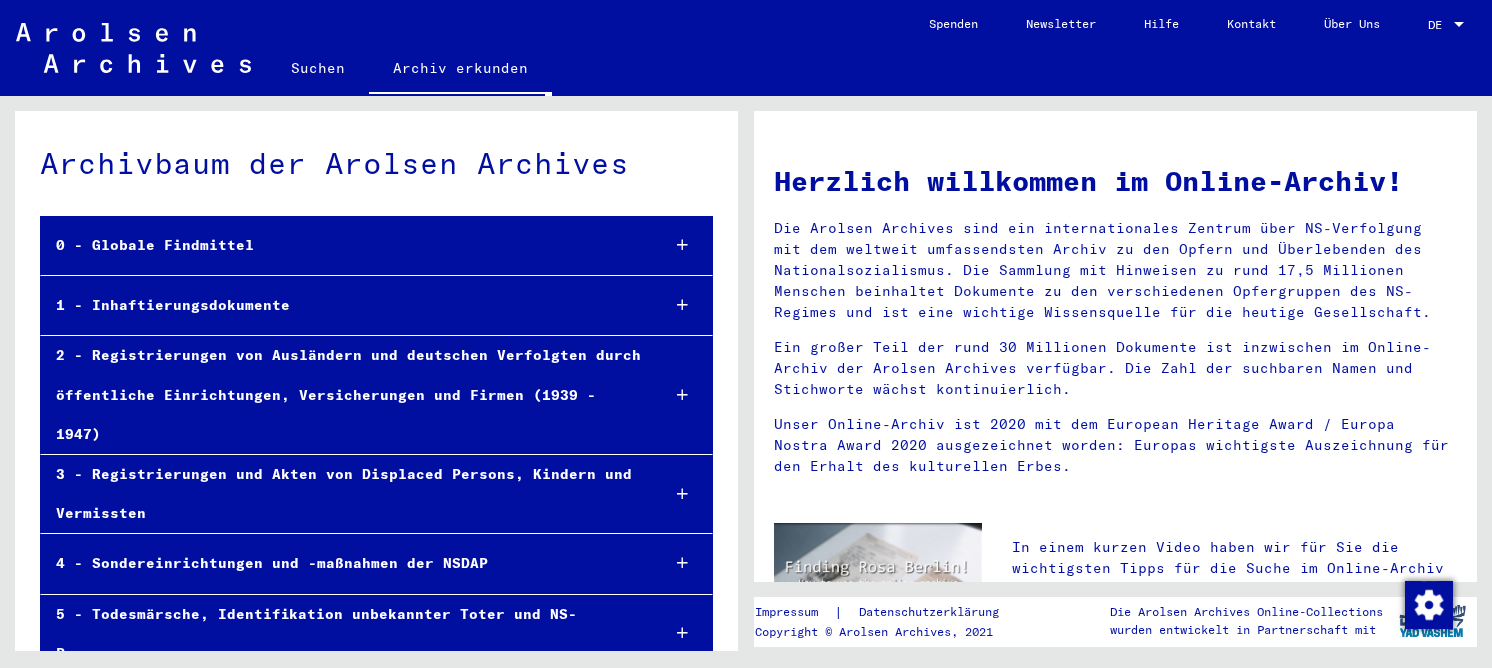 click on "1 - Inhaftierungsdokumente" at bounding box center [342, 305] 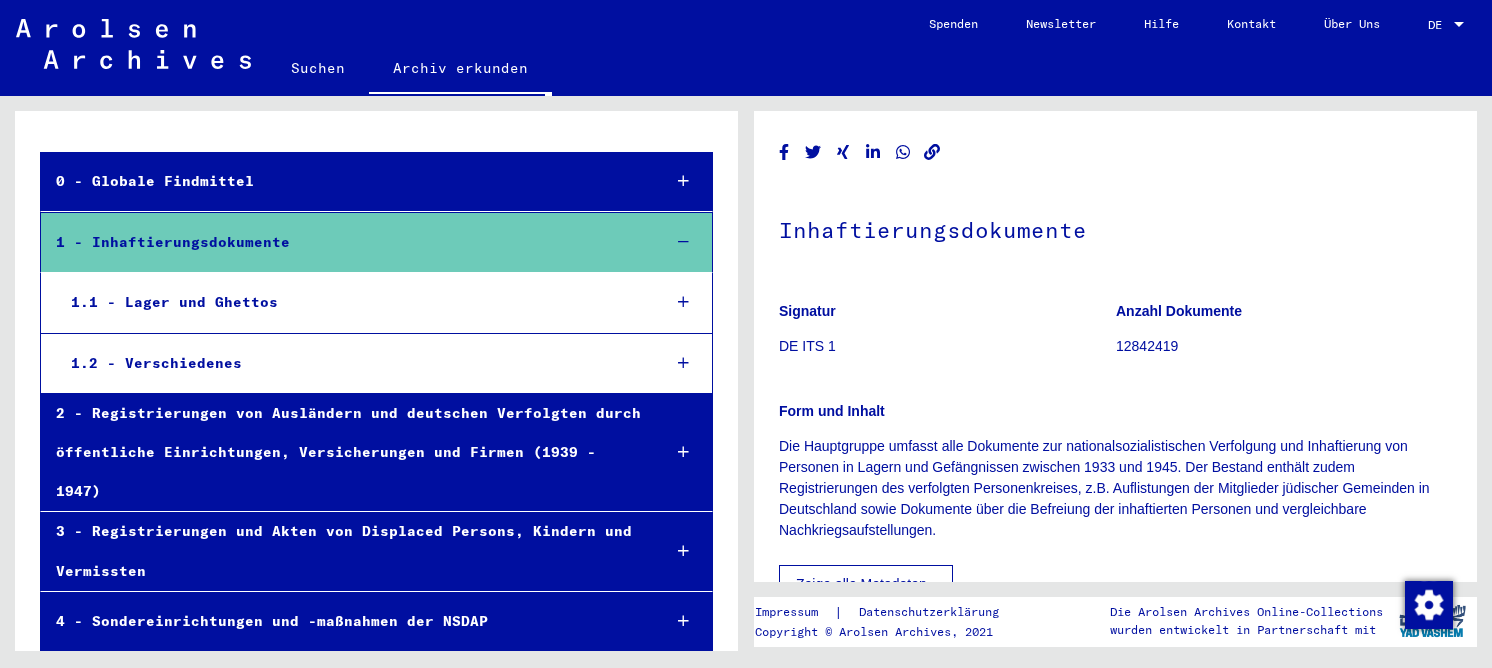 scroll, scrollTop: 100, scrollLeft: 0, axis: vertical 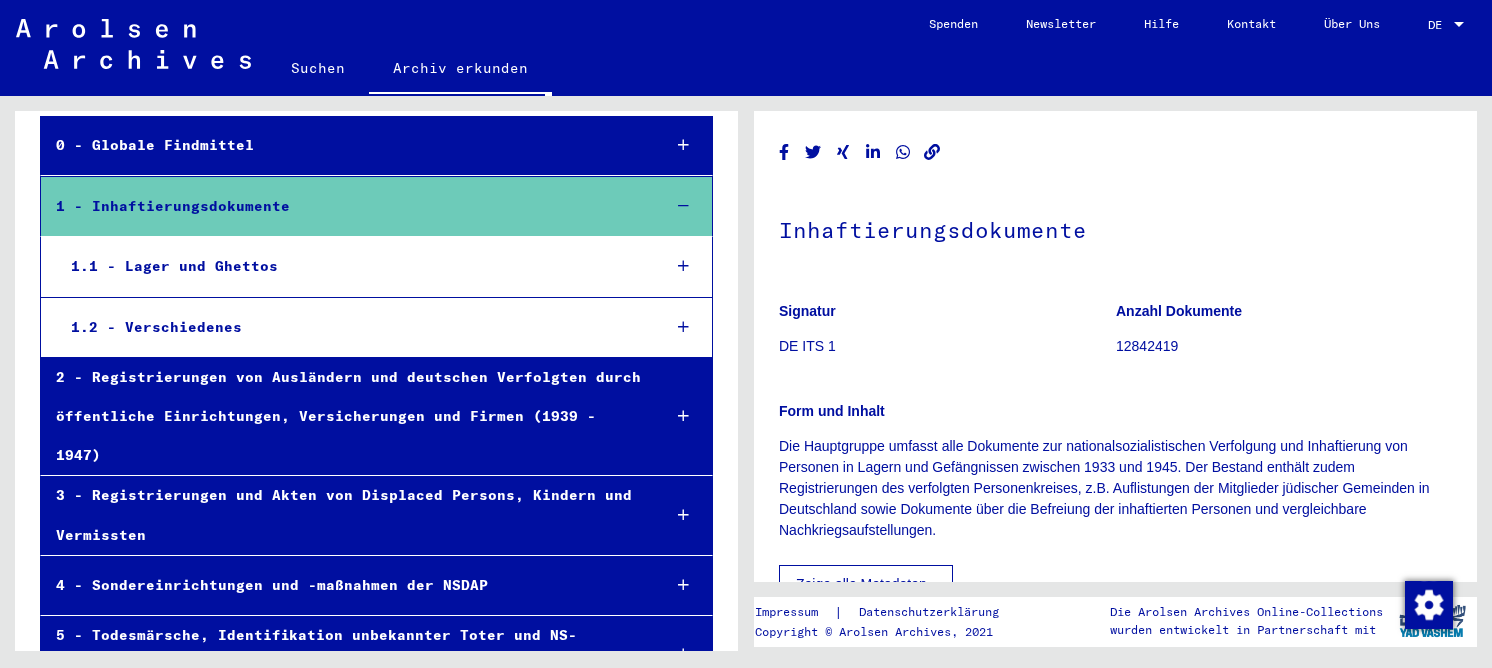 click on "1.2 - Verschiedenes" at bounding box center [350, 327] 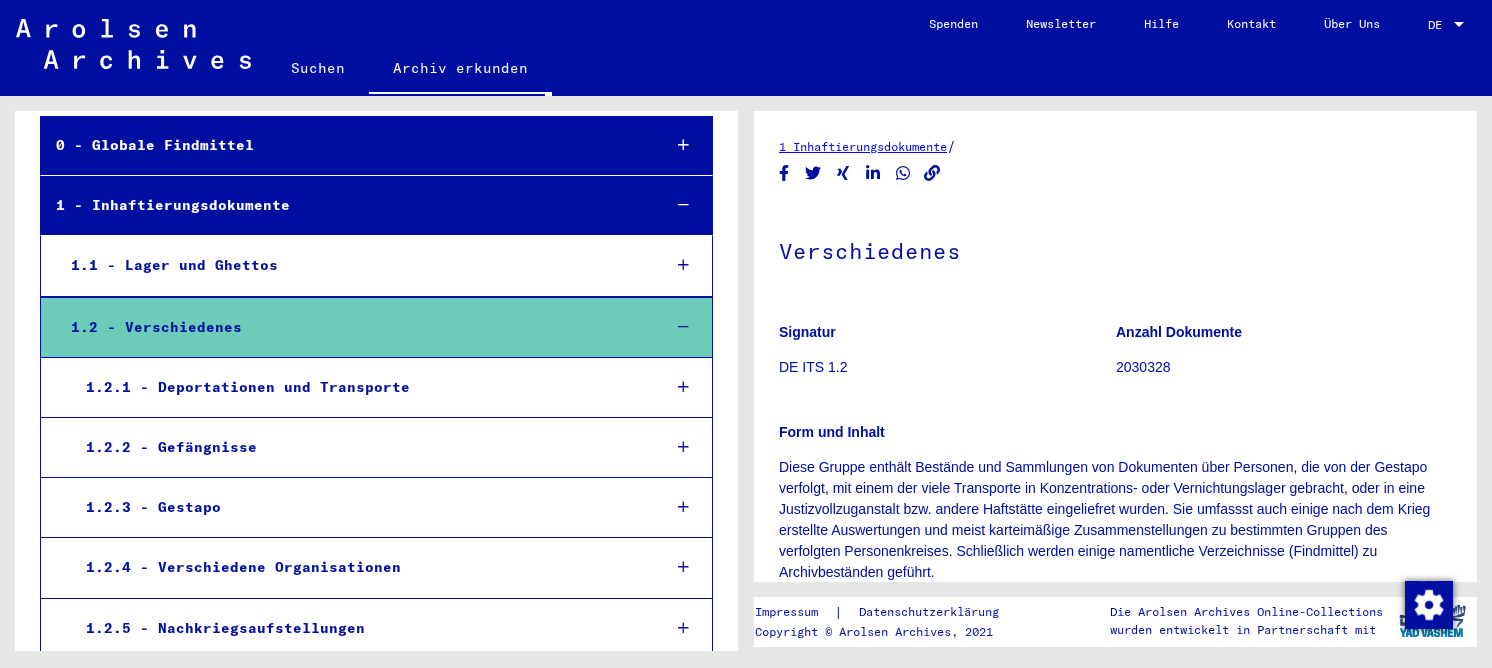 click on "1.1 - Lager und Ghettos" at bounding box center [350, 265] 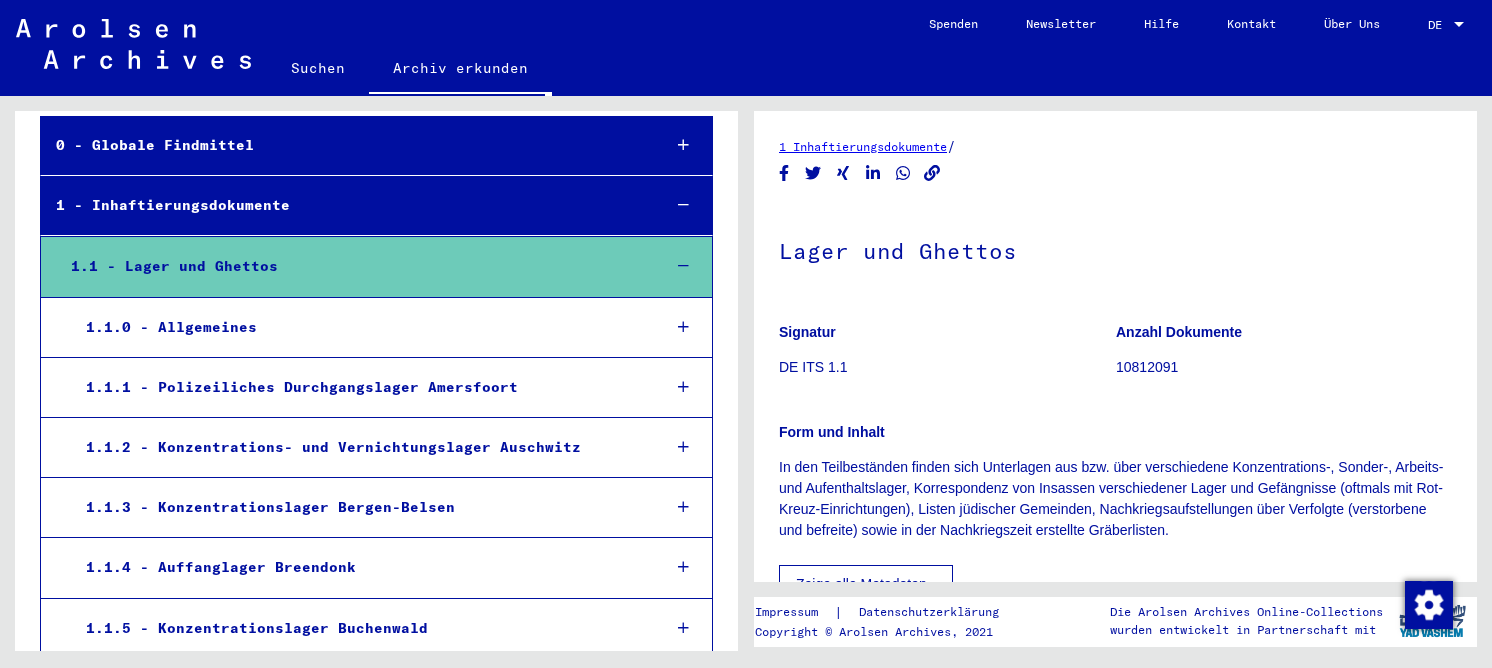click on "1.1.0 - Allgemeines" at bounding box center [357, 327] 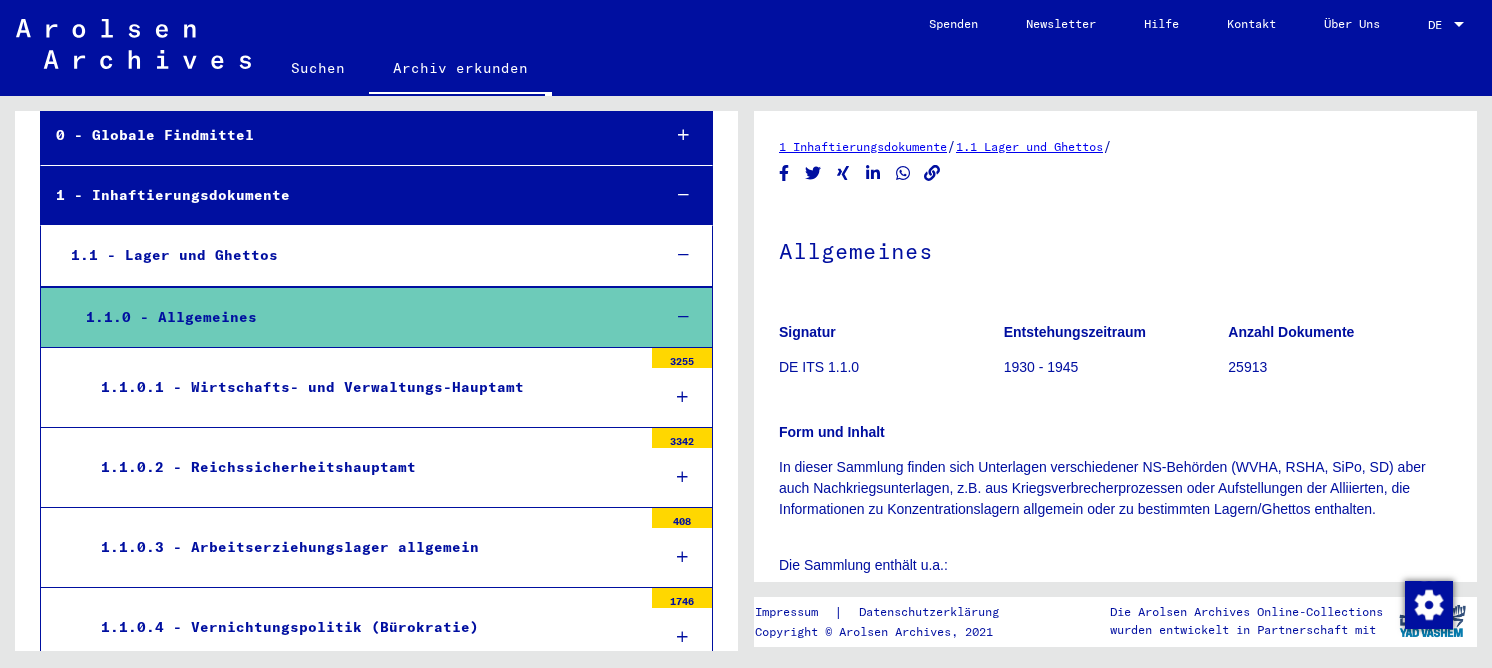 scroll, scrollTop: 100, scrollLeft: 0, axis: vertical 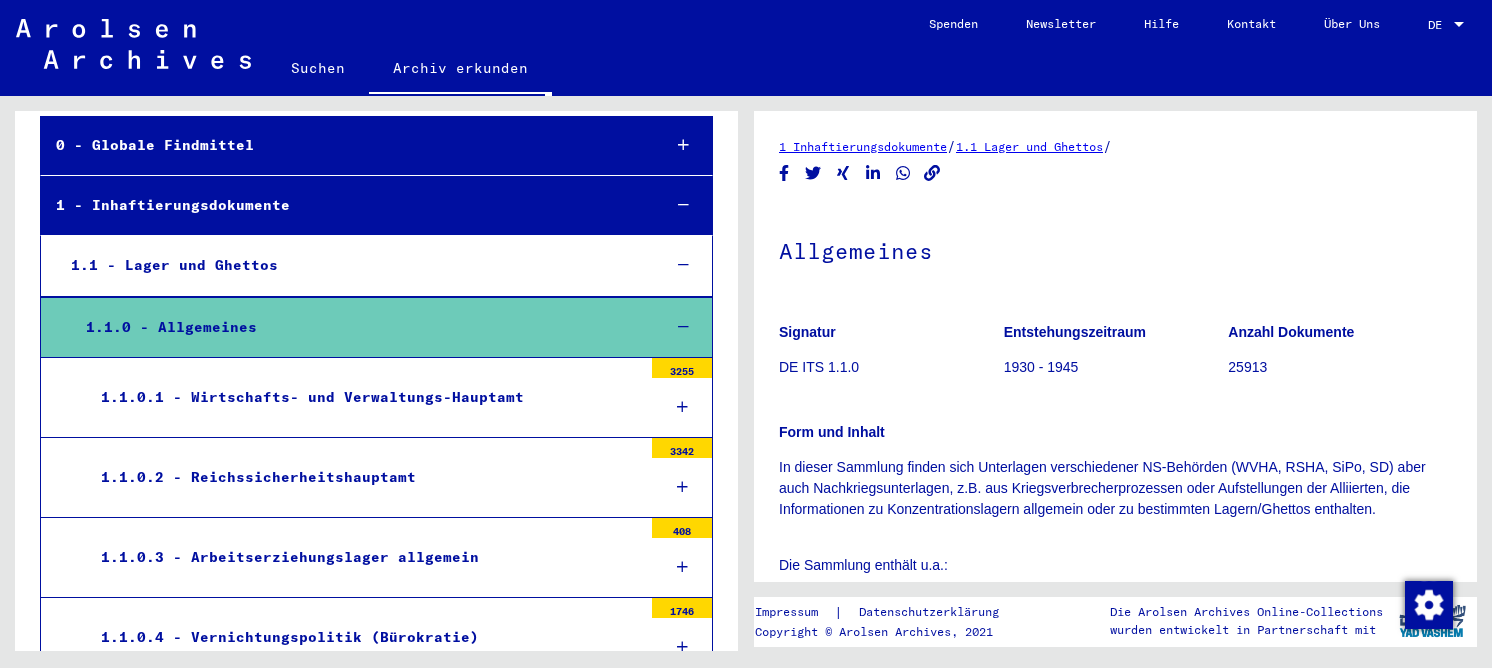 click on "1.1.0 - Allgemeines" at bounding box center [357, 327] 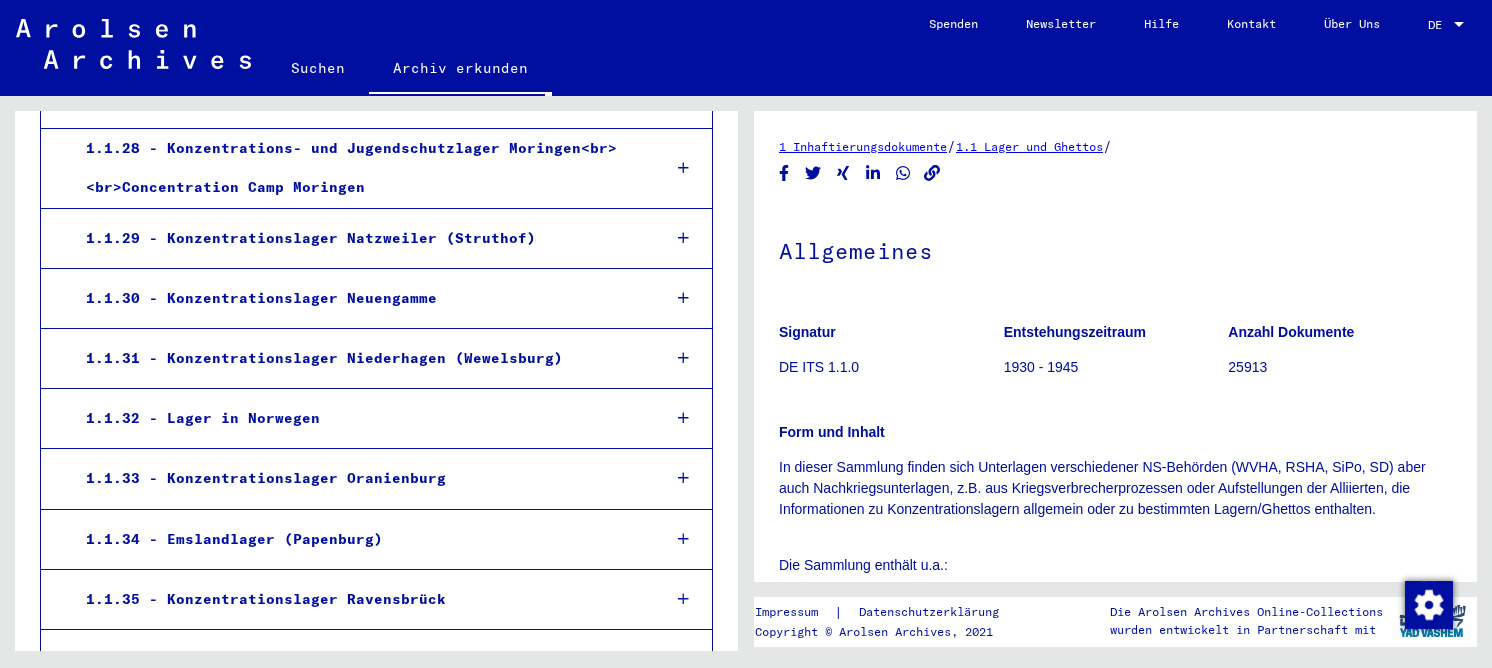 scroll, scrollTop: 1800, scrollLeft: 0, axis: vertical 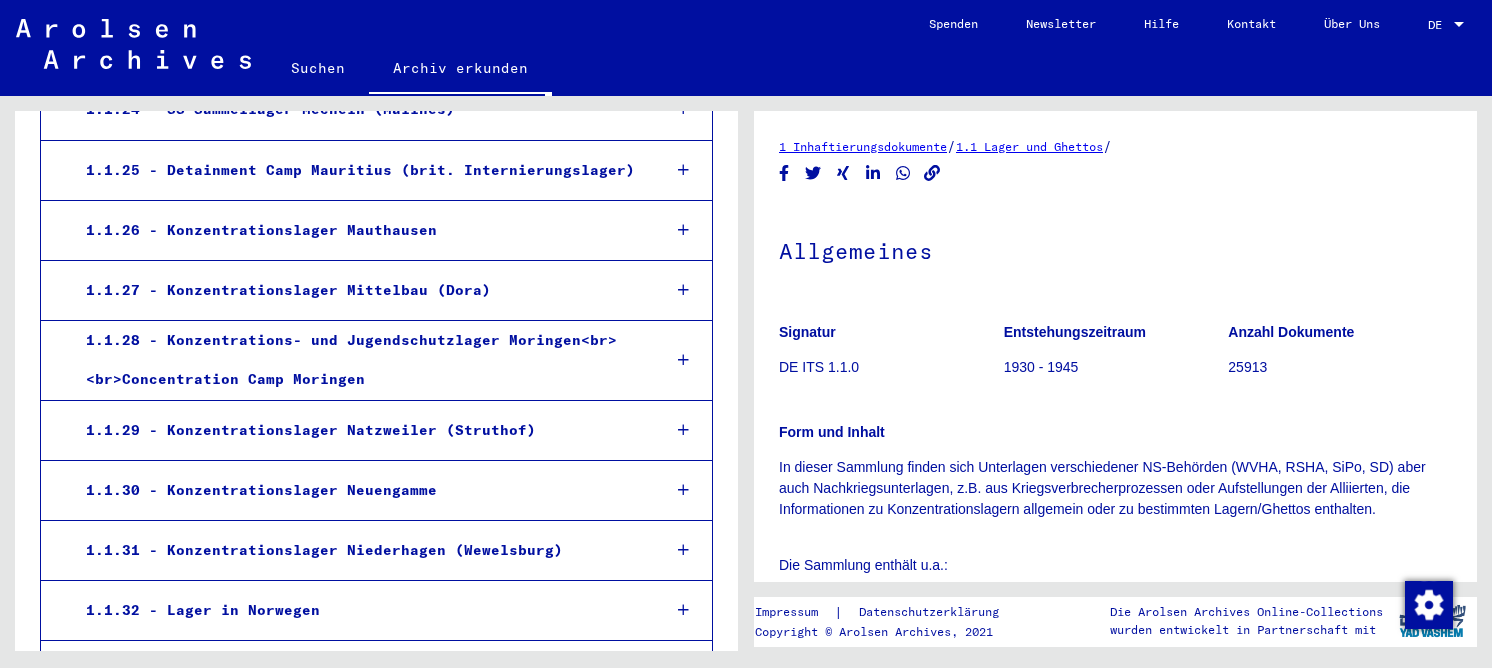 click on "1.1.30 - Konzentrationslager Neuengamme" at bounding box center [357, 490] 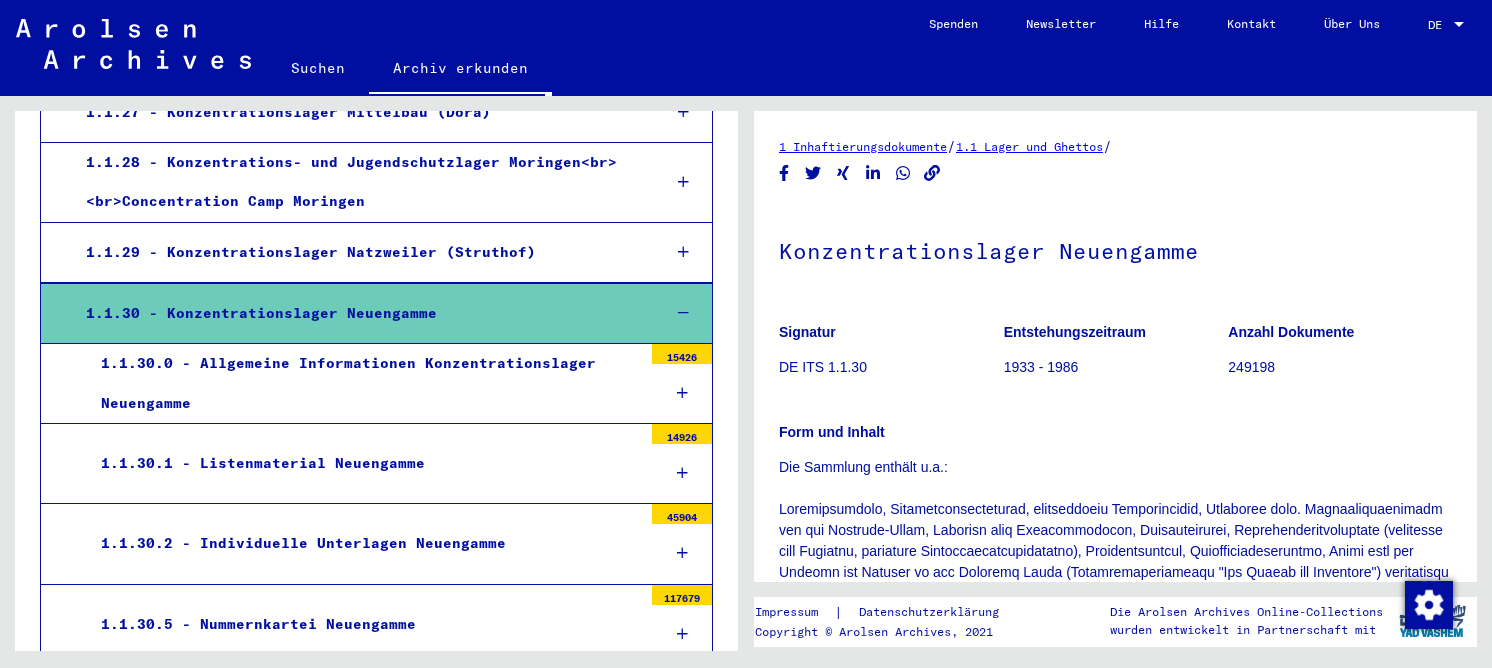 scroll, scrollTop: 1999, scrollLeft: 0, axis: vertical 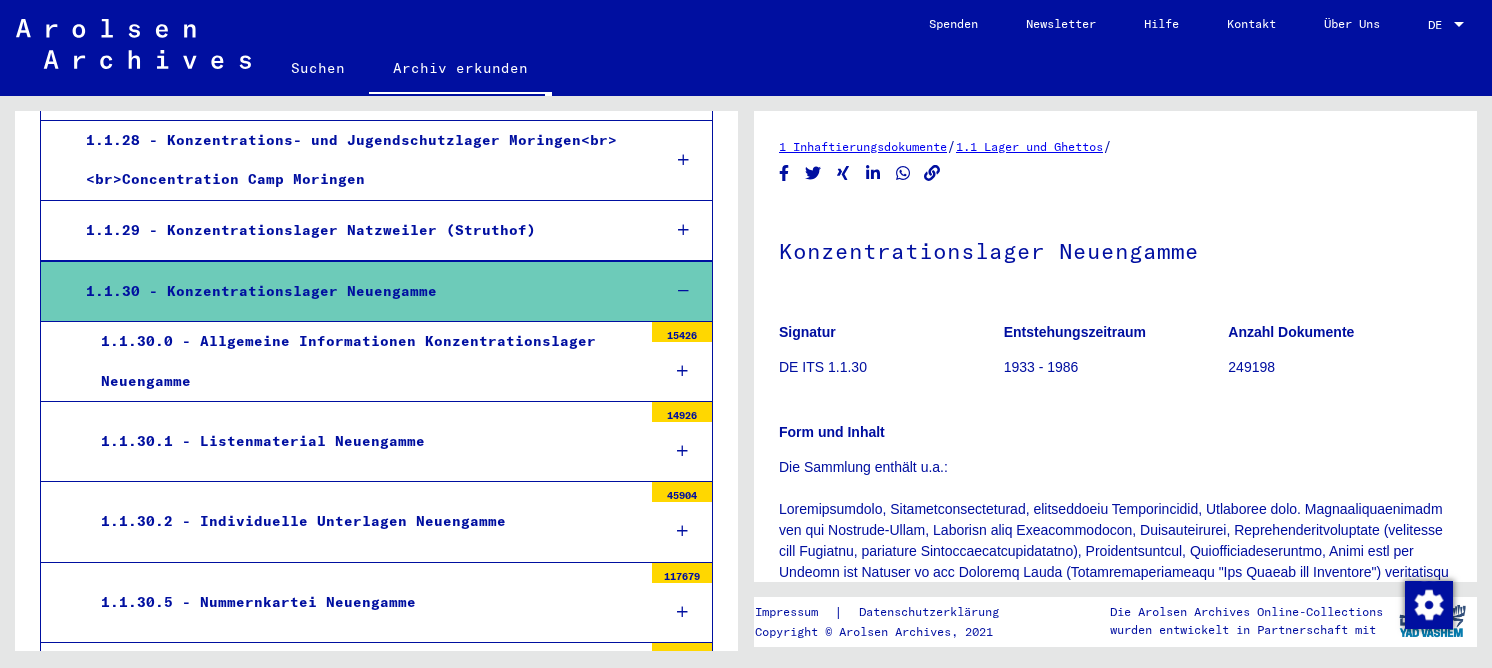click on "1.1.30.1 - Listenmaterial Neuengamme" at bounding box center [364, 441] 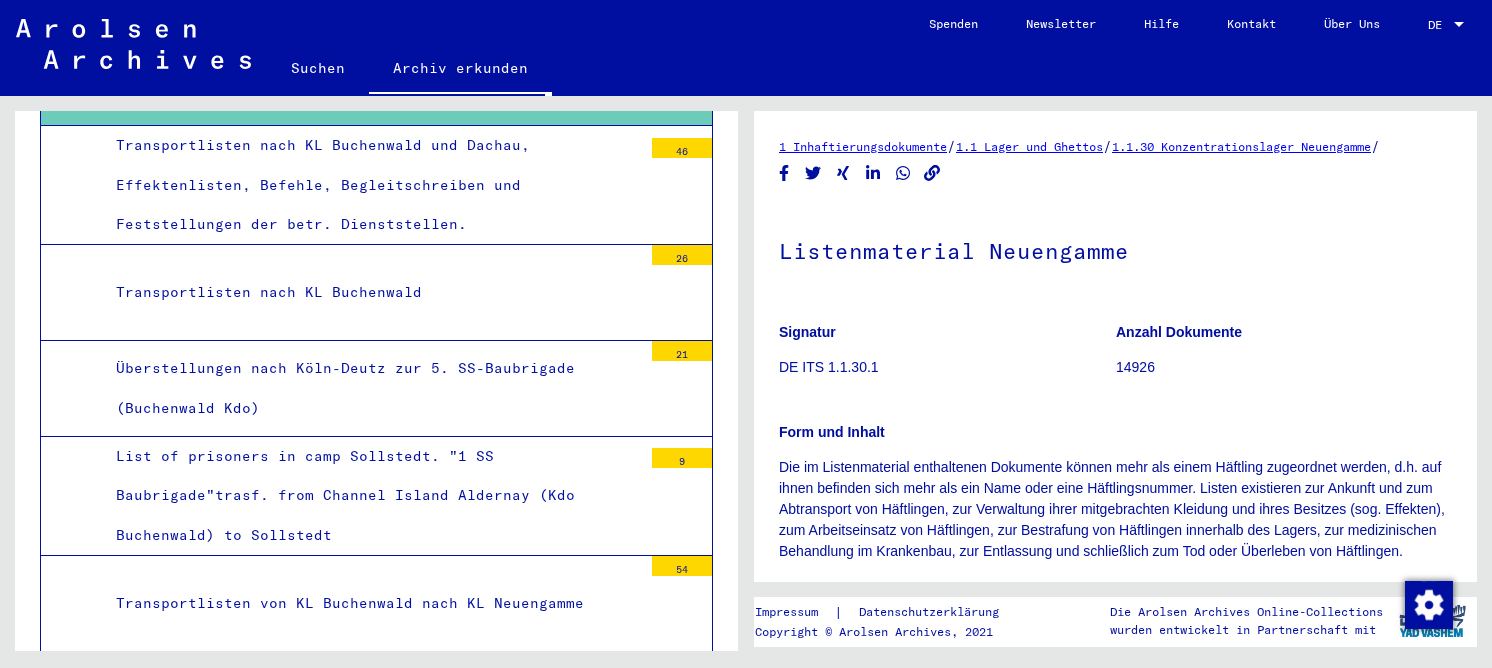 scroll, scrollTop: 2399, scrollLeft: 0, axis: vertical 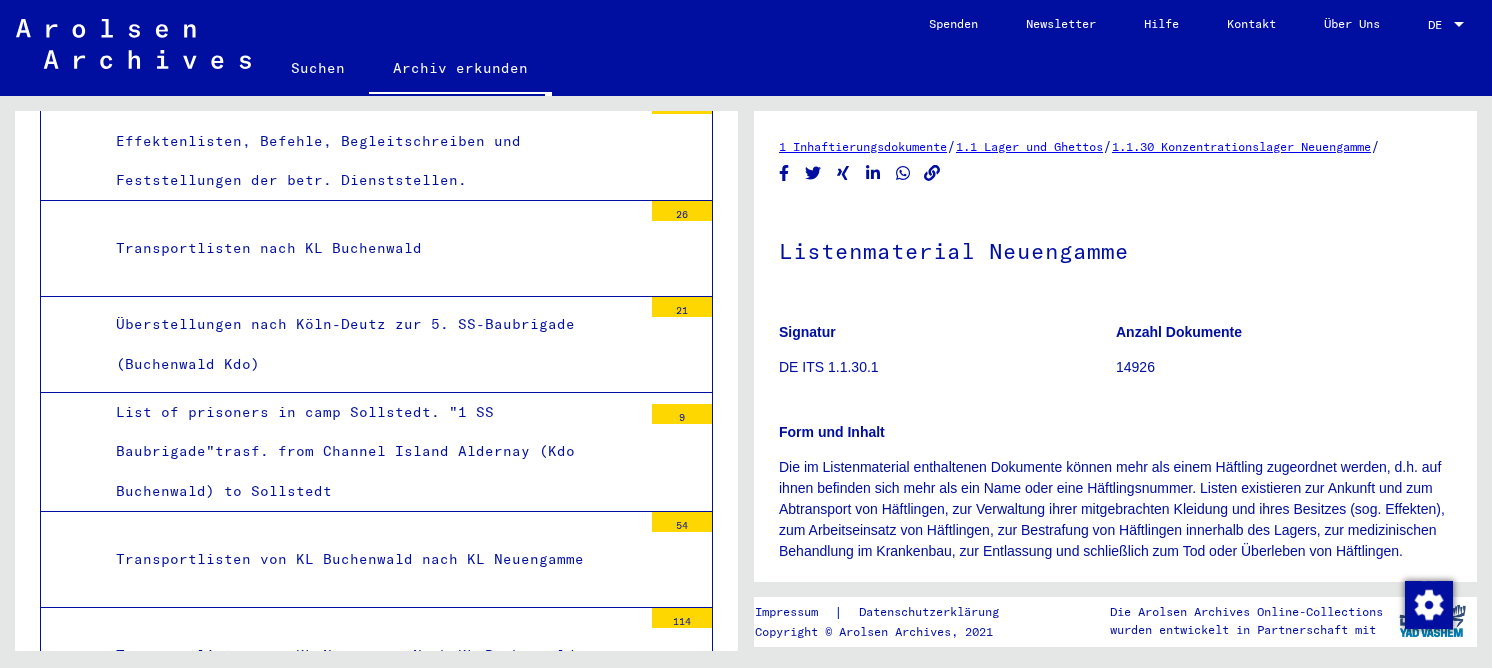 click on "List of prisoners in camp Sollstedt. "1 SS Baubrigade"trasf. from Channel      Island Aldernay (Kdo Buchenwald) to Sollstedt" at bounding box center (371, 452) 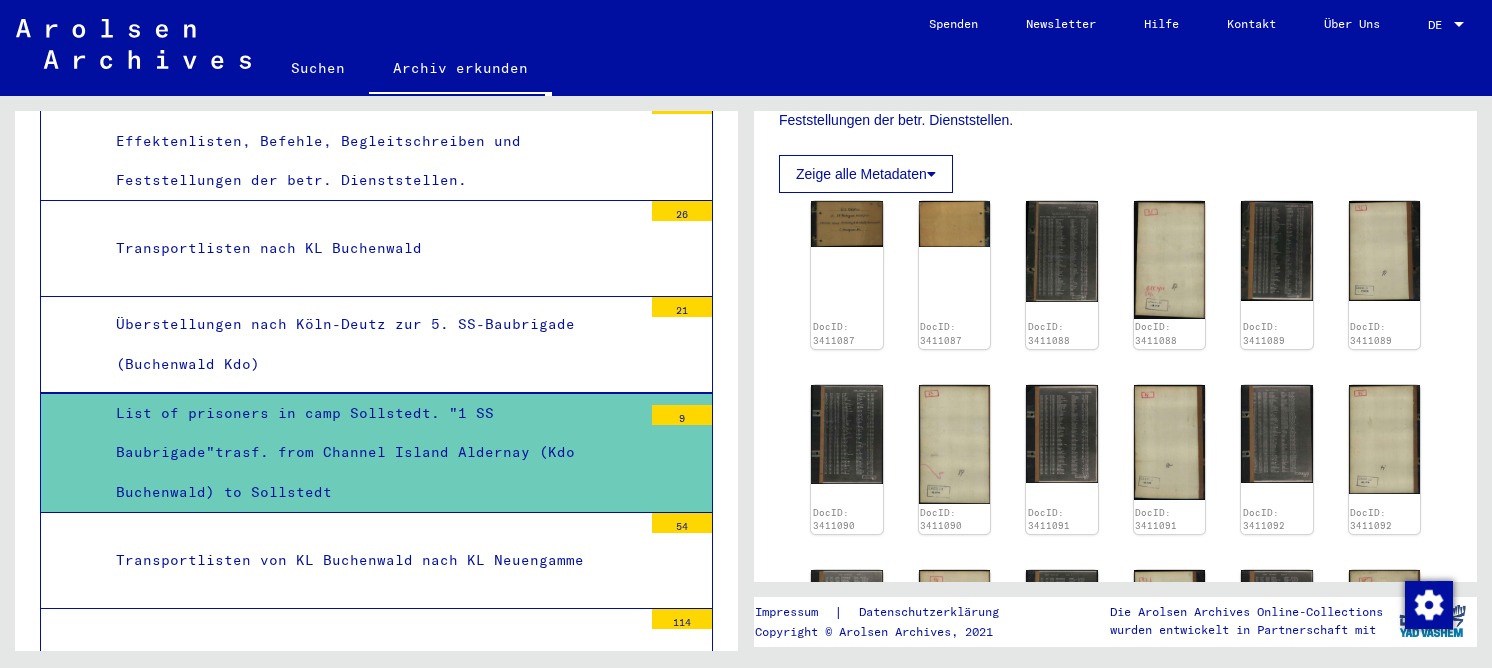 scroll, scrollTop: 500, scrollLeft: 0, axis: vertical 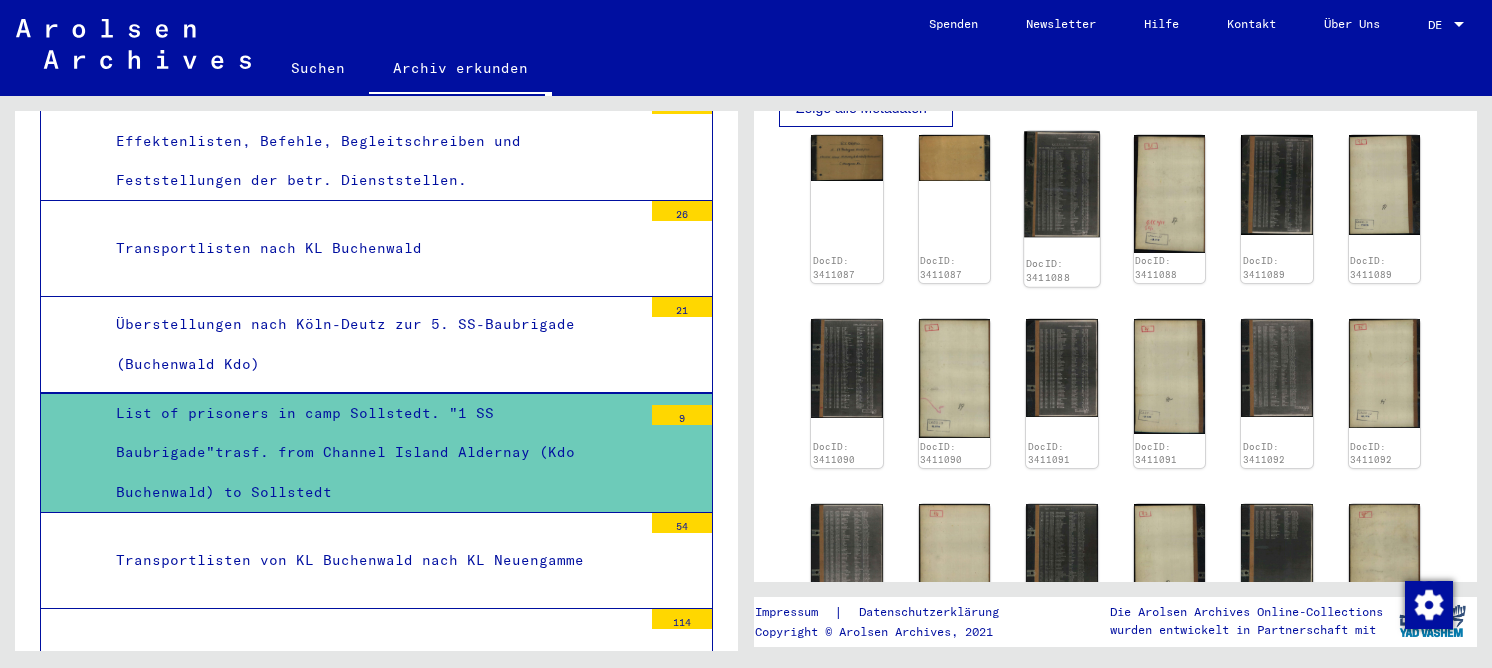 click 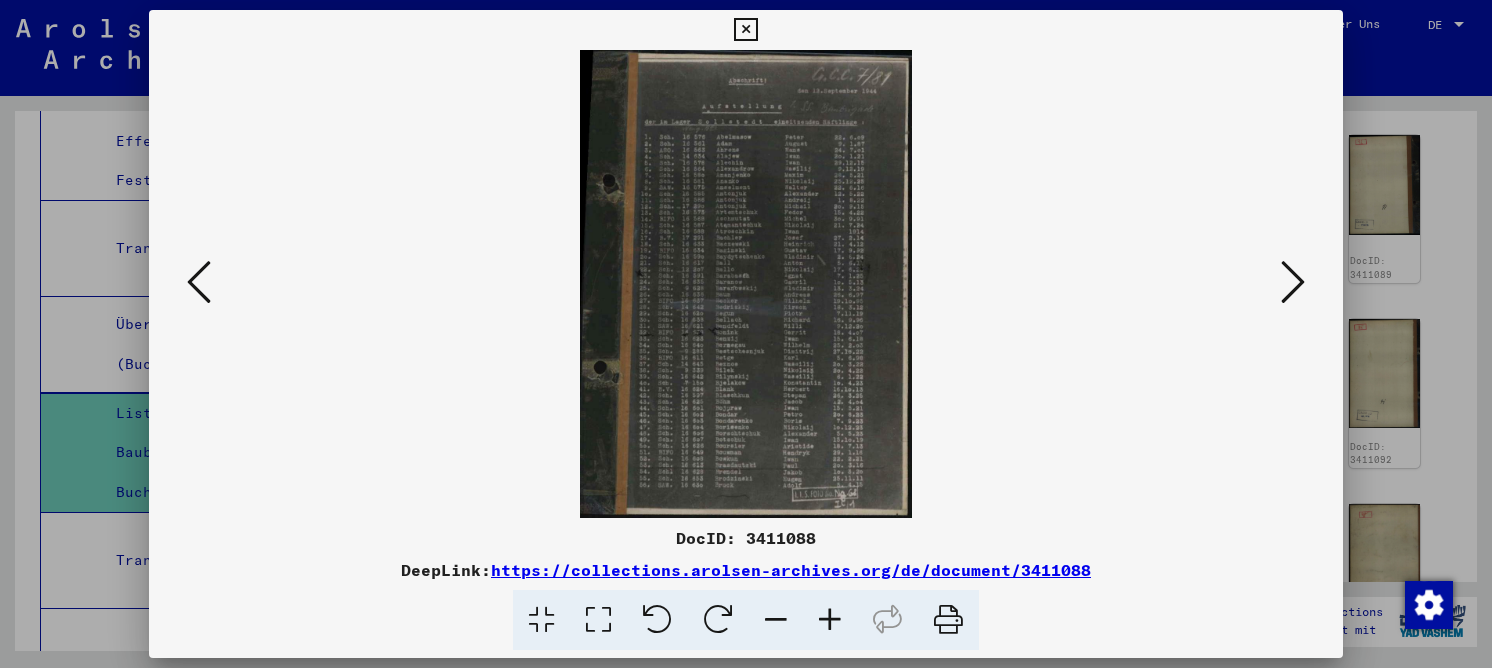 click at bounding box center (598, 620) 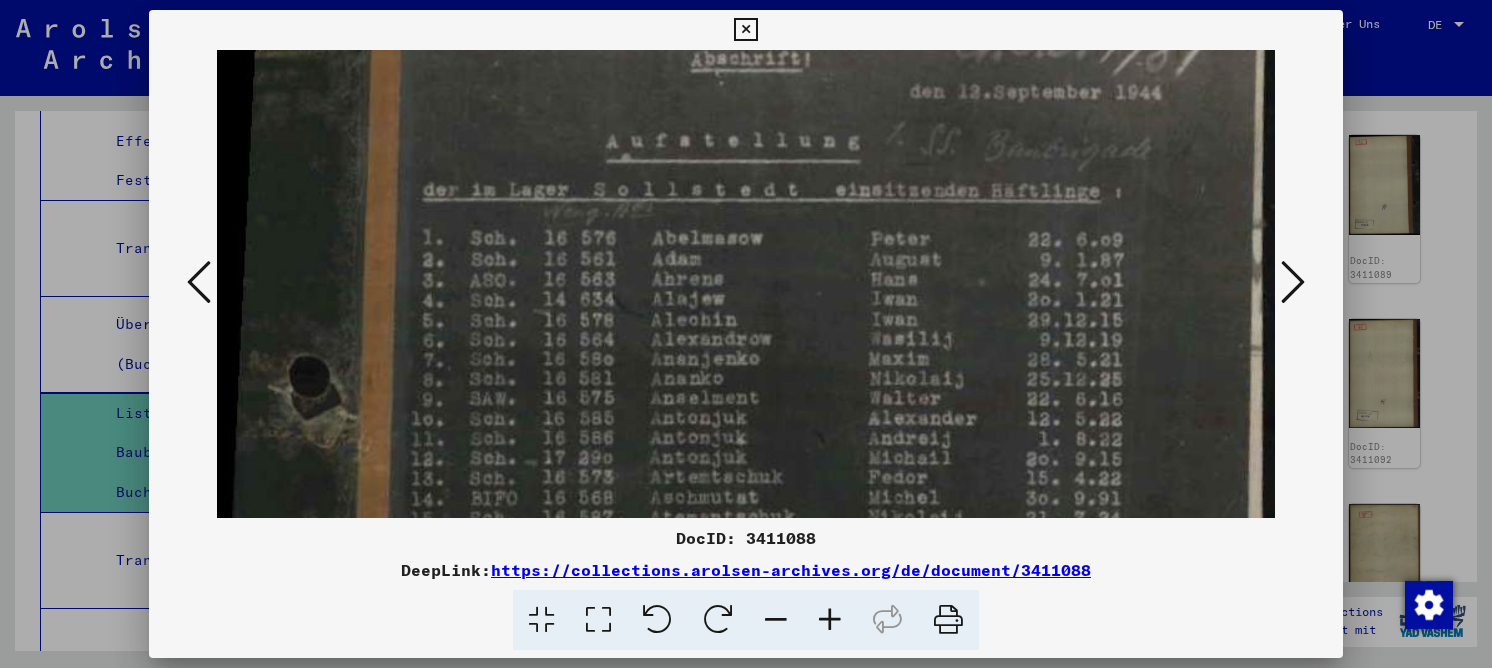 scroll, scrollTop: 43, scrollLeft: 0, axis: vertical 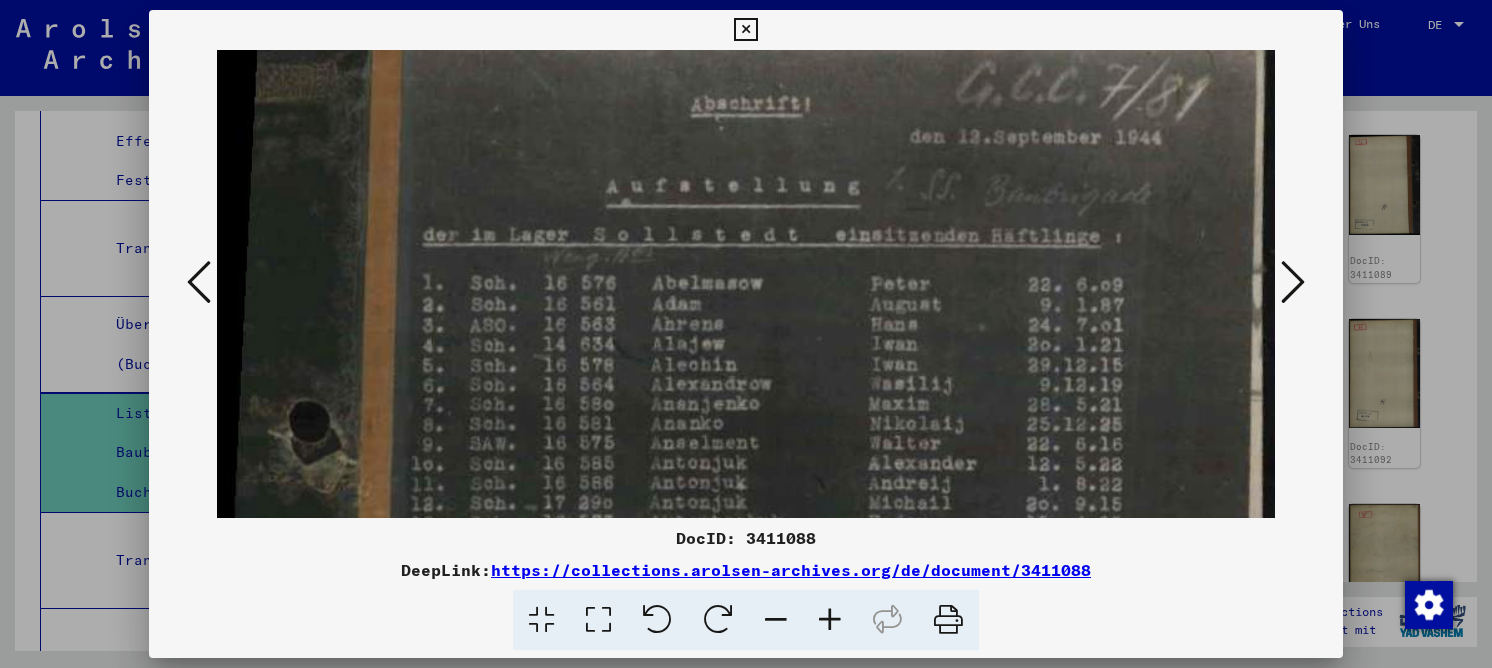 drag, startPoint x: 950, startPoint y: 342, endPoint x: 969, endPoint y: 299, distance: 47.010635 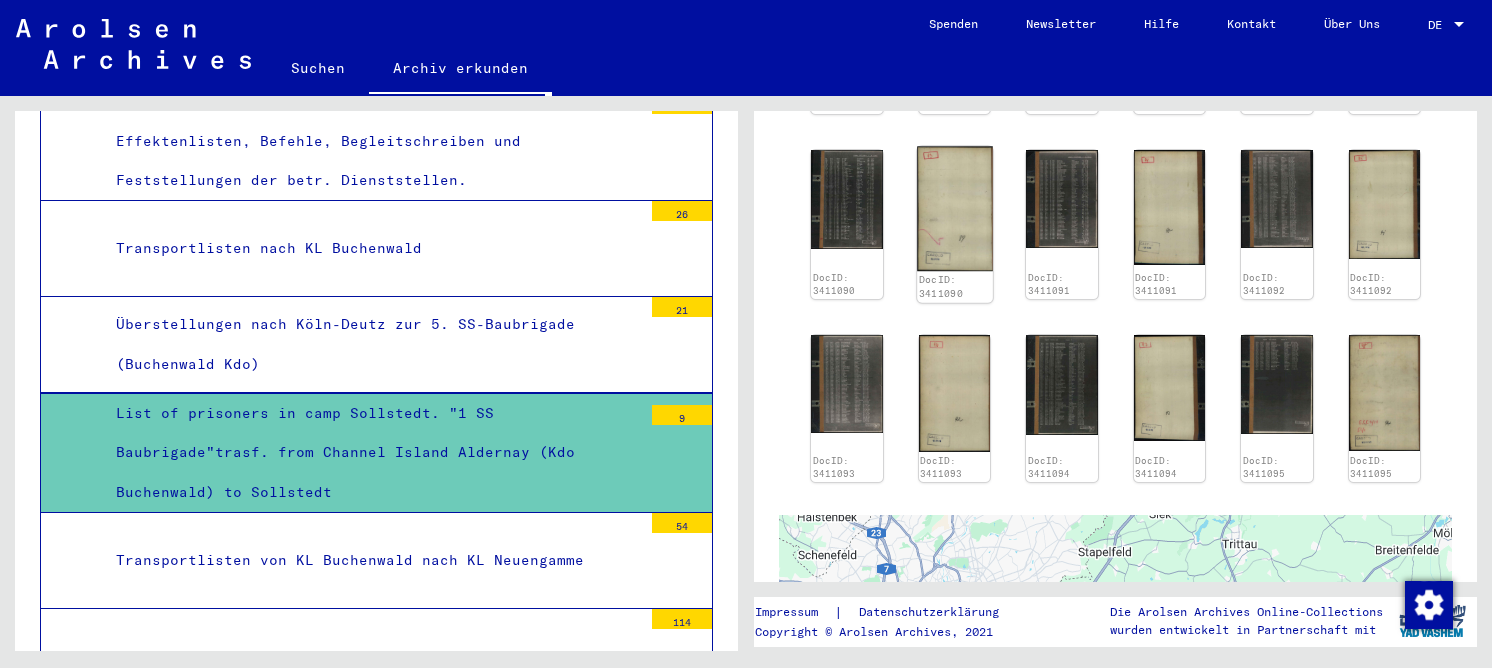 scroll, scrollTop: 700, scrollLeft: 0, axis: vertical 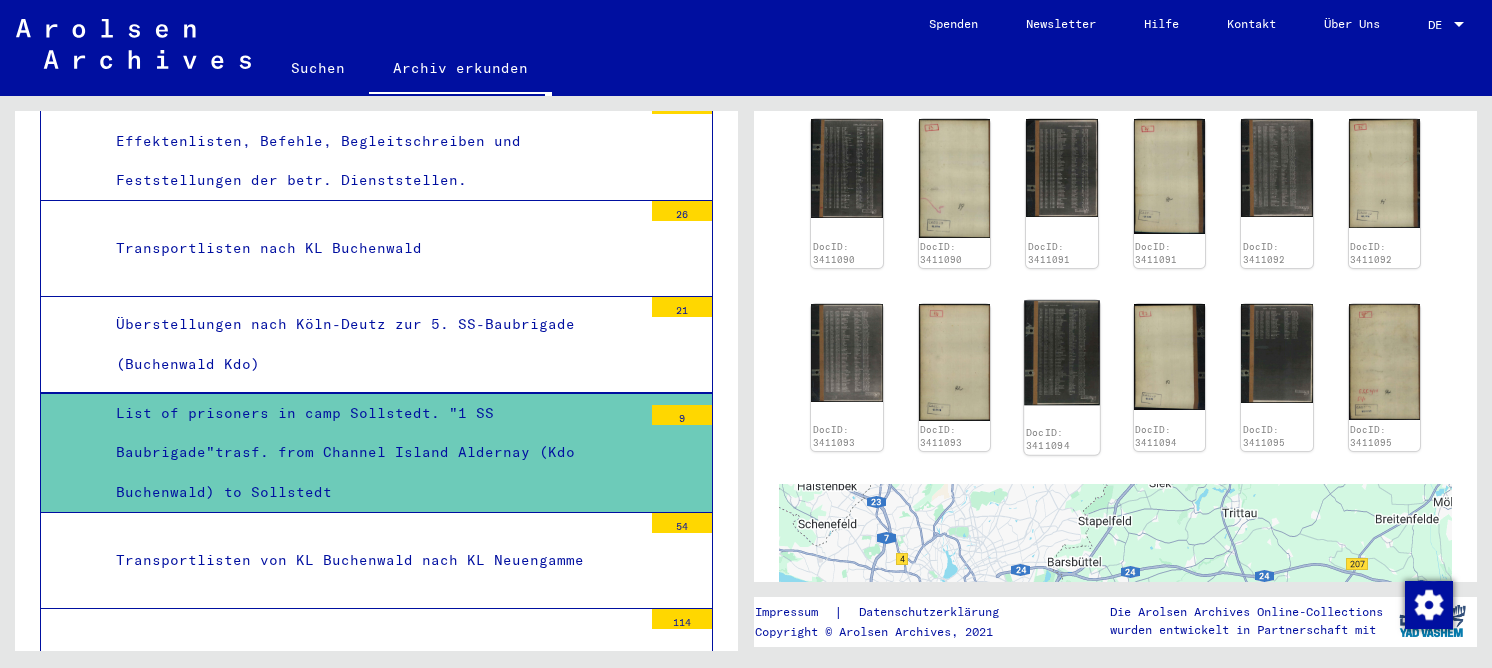 click 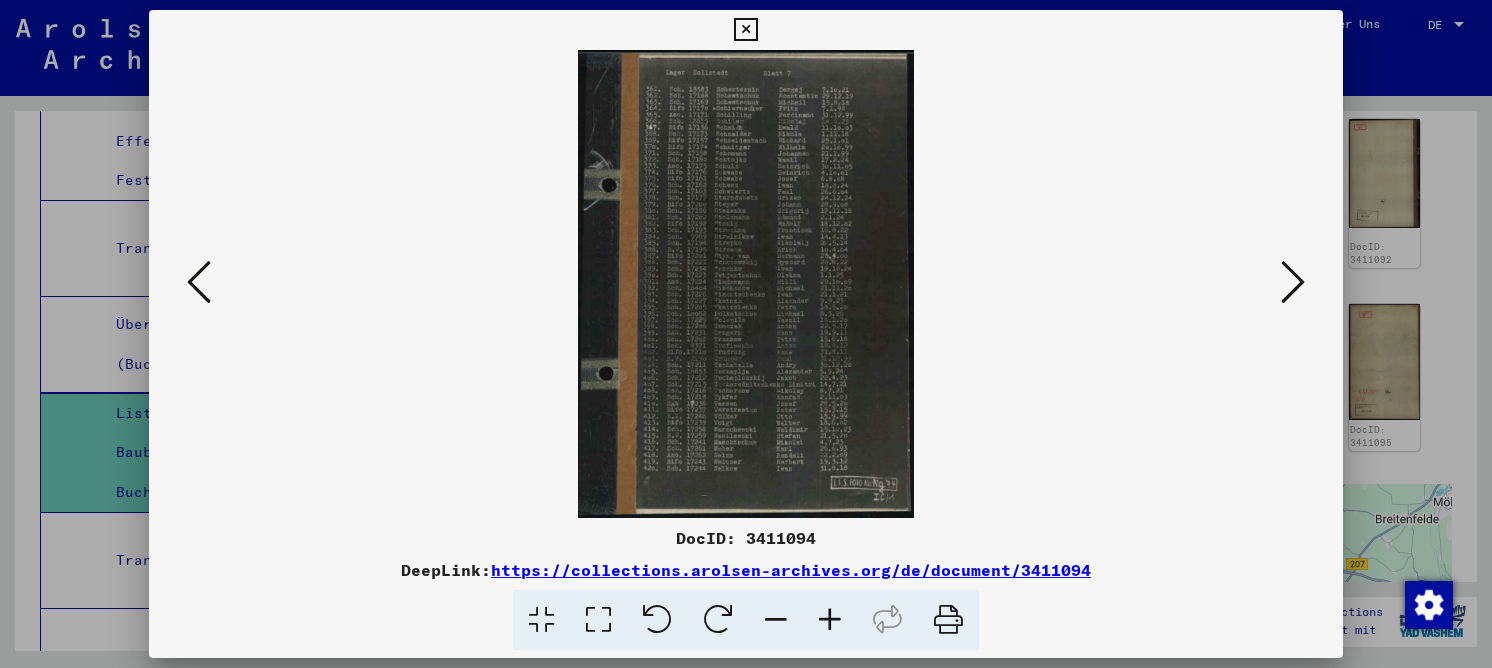 click at bounding box center [598, 620] 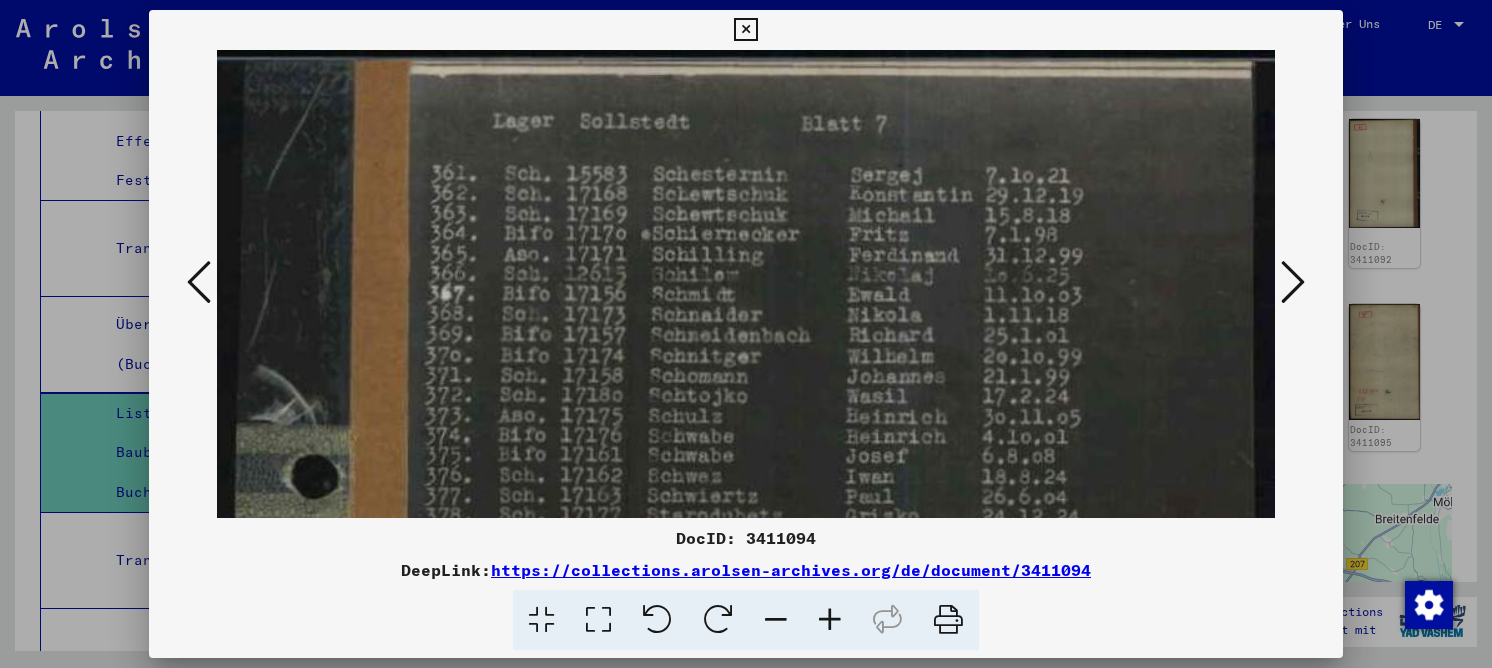 drag, startPoint x: 604, startPoint y: 263, endPoint x: 609, endPoint y: 334, distance: 71.17584 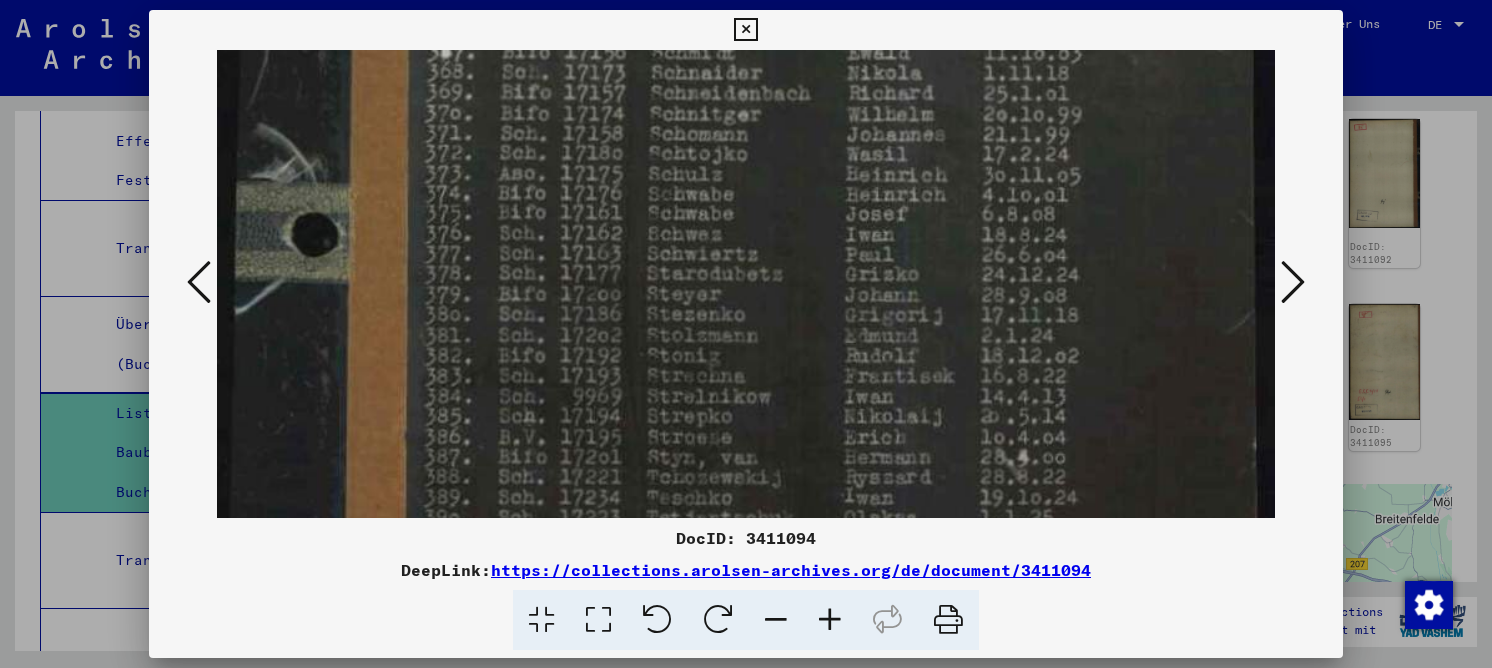drag, startPoint x: 665, startPoint y: 397, endPoint x: 701, endPoint y: 155, distance: 244.66304 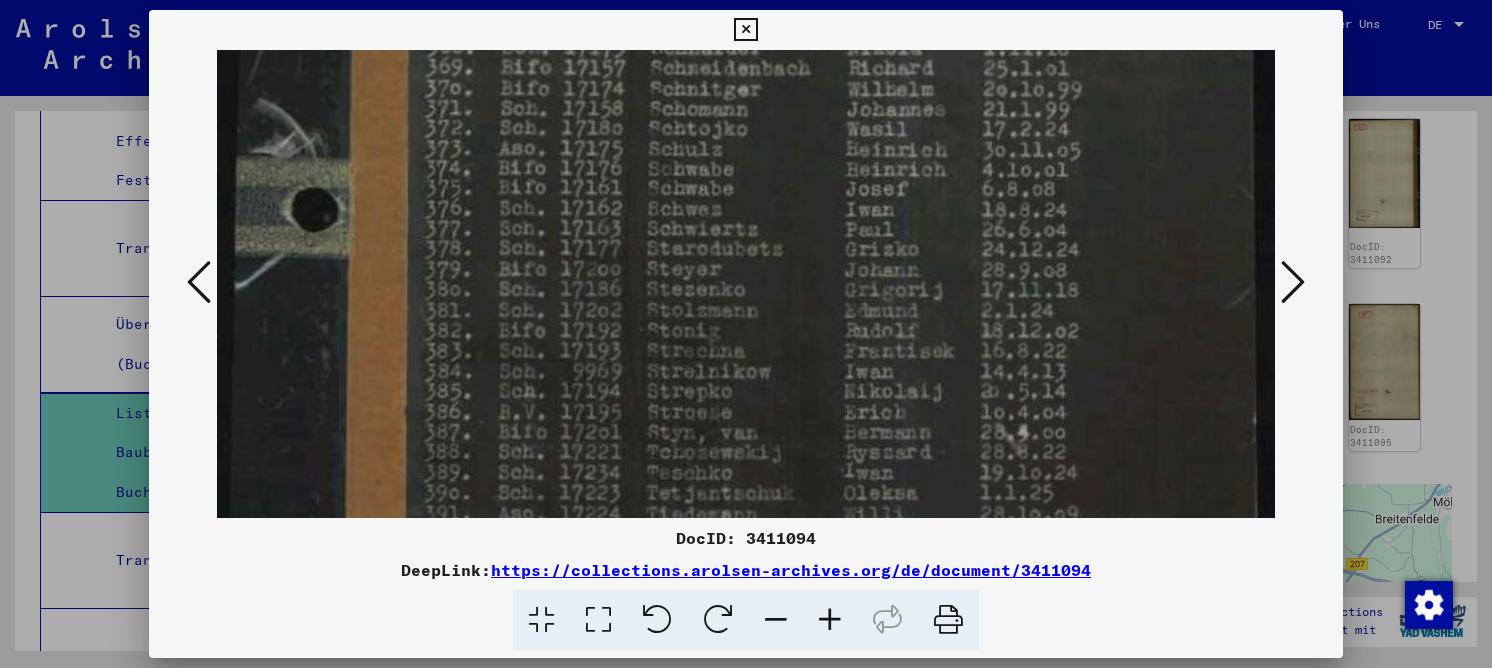 scroll, scrollTop: 278, scrollLeft: 0, axis: vertical 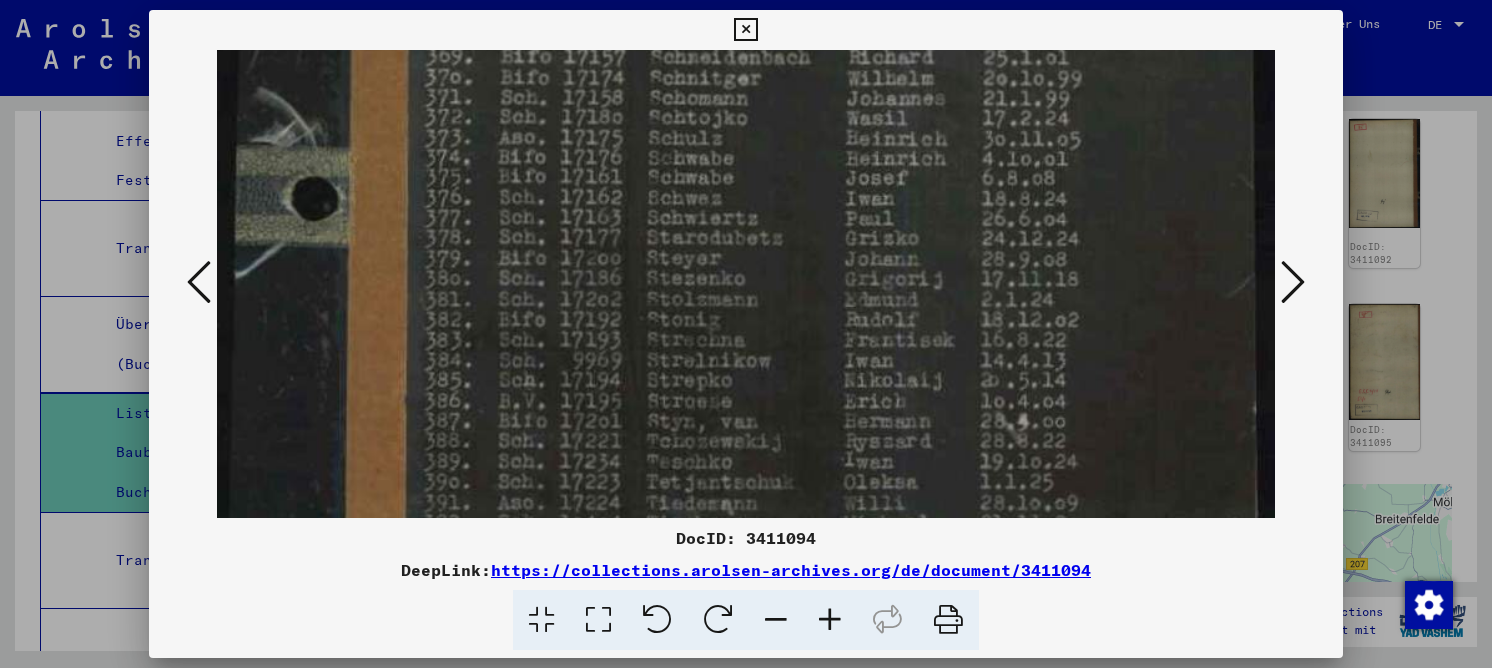 drag, startPoint x: 680, startPoint y: 379, endPoint x: 692, endPoint y: 350, distance: 31.38471 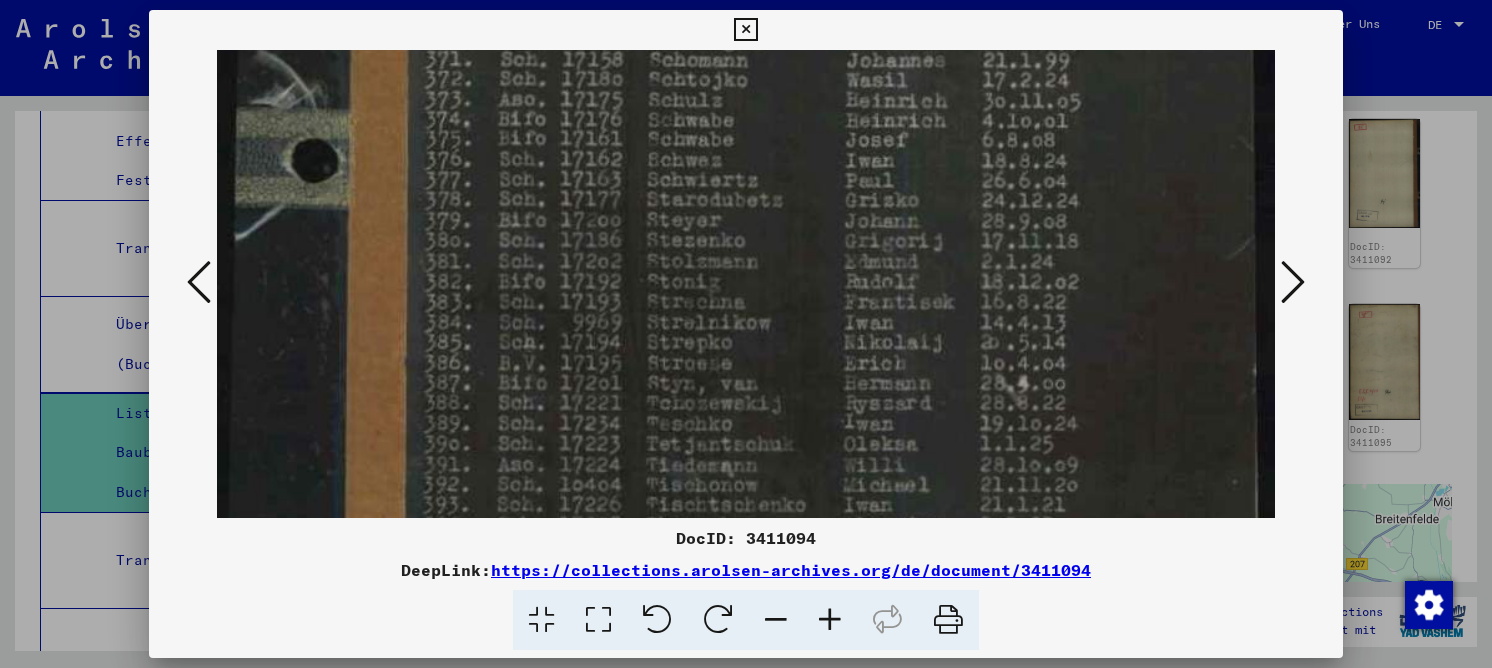 drag, startPoint x: 626, startPoint y: 301, endPoint x: 629, endPoint y: 263, distance: 38.118237 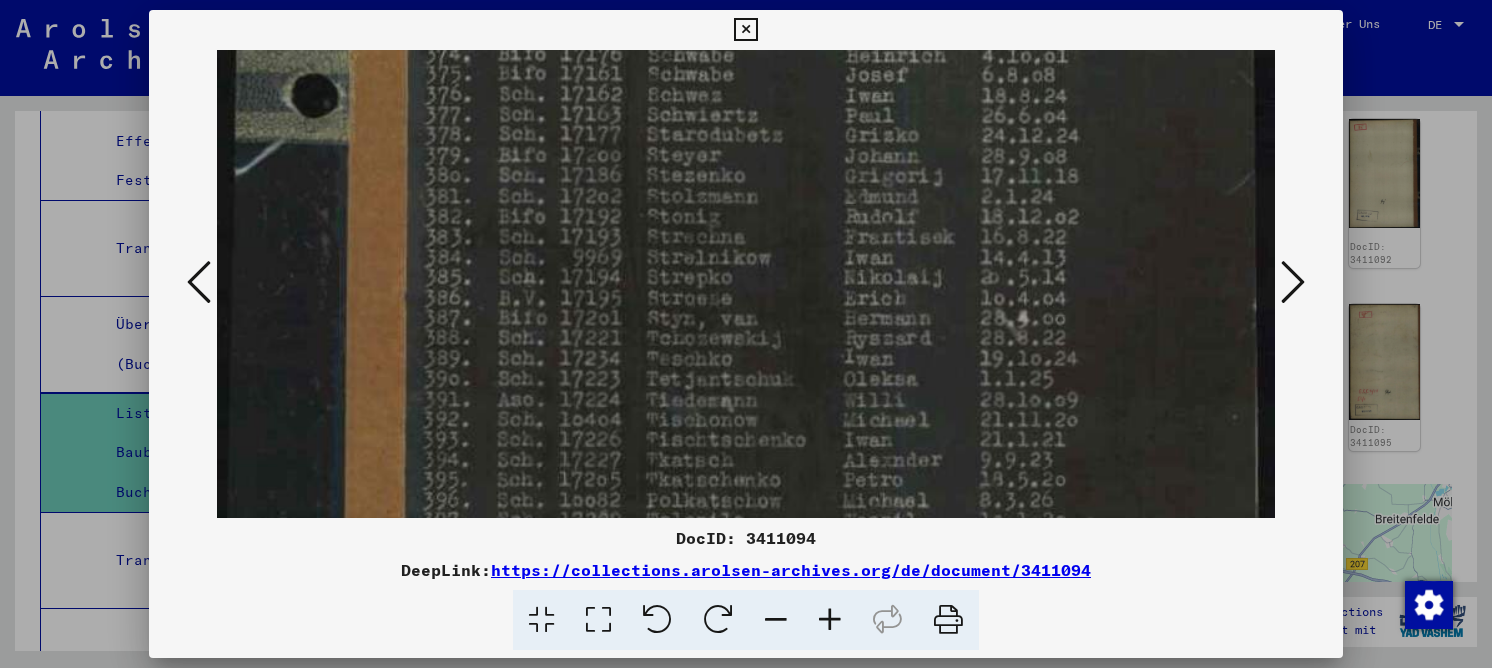 drag, startPoint x: 621, startPoint y: 288, endPoint x: 620, endPoint y: 249, distance: 39.012817 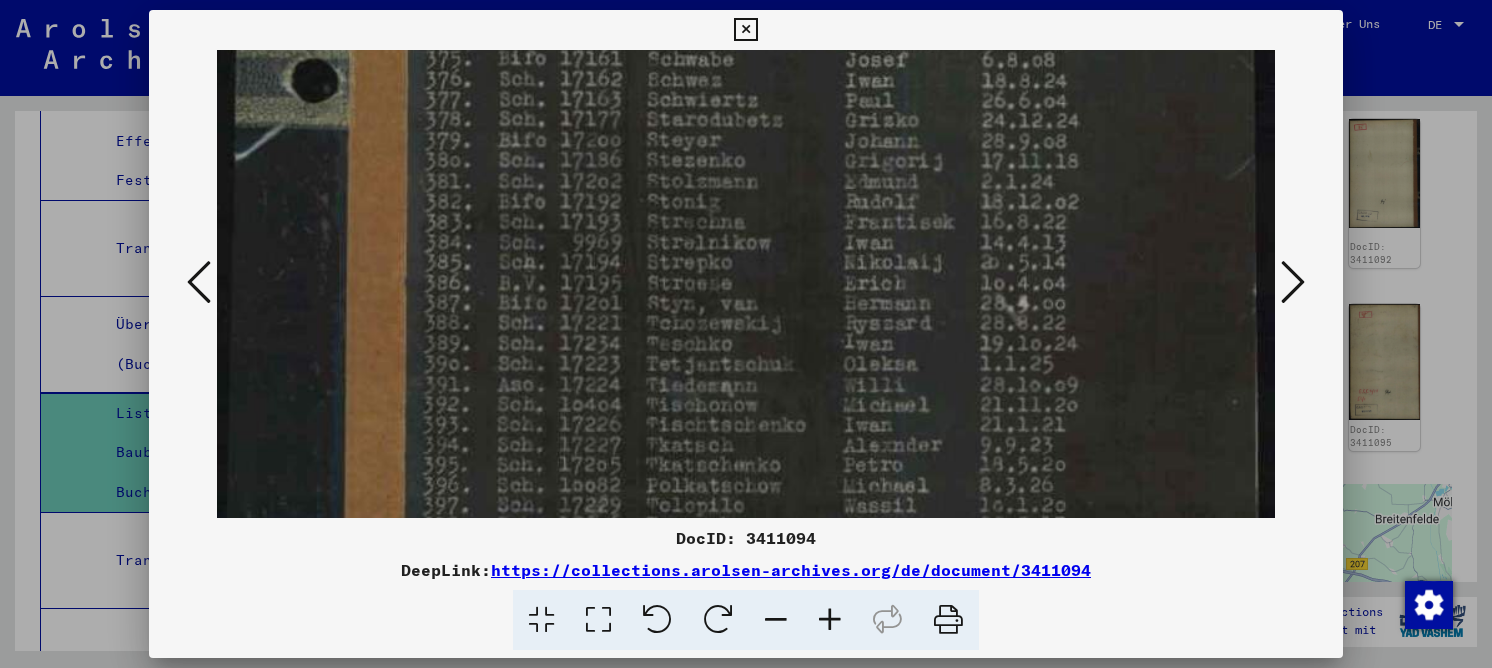 scroll, scrollTop: 395, scrollLeft: 0, axis: vertical 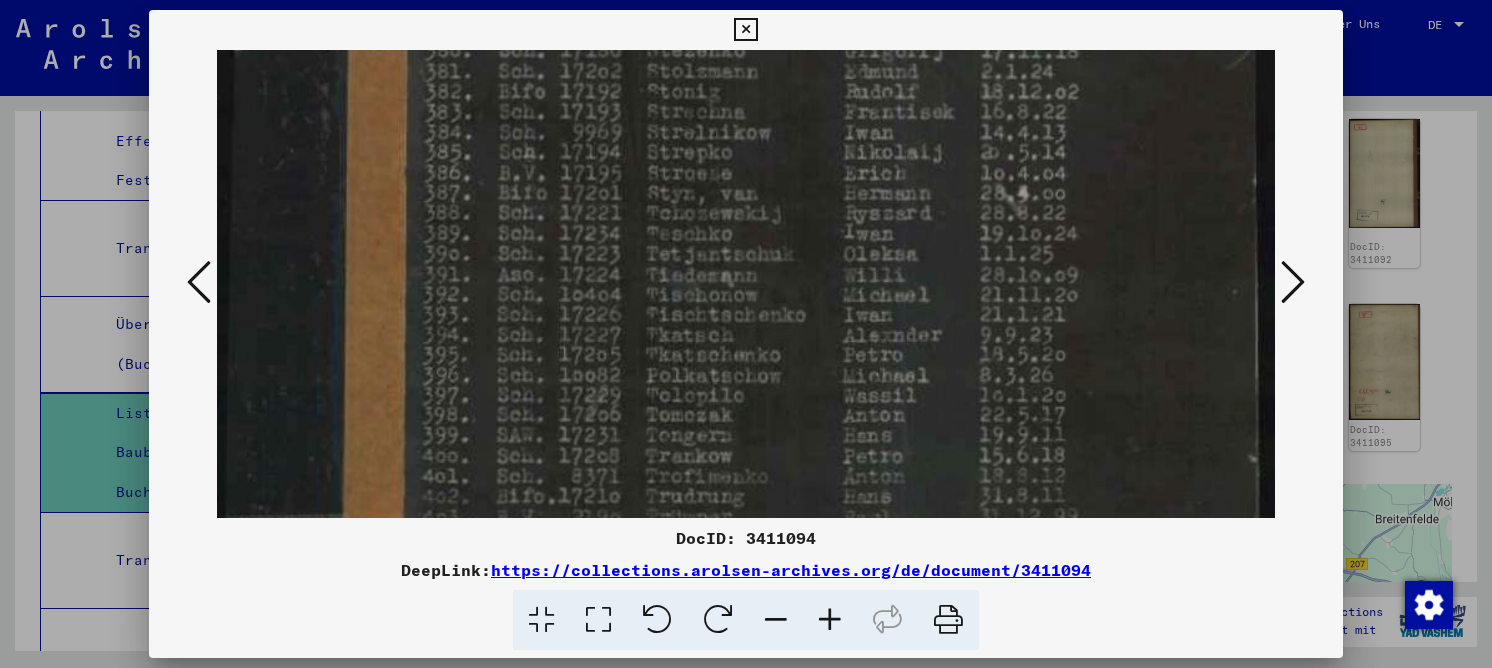drag, startPoint x: 829, startPoint y: 332, endPoint x: 840, endPoint y: 221, distance: 111.54372 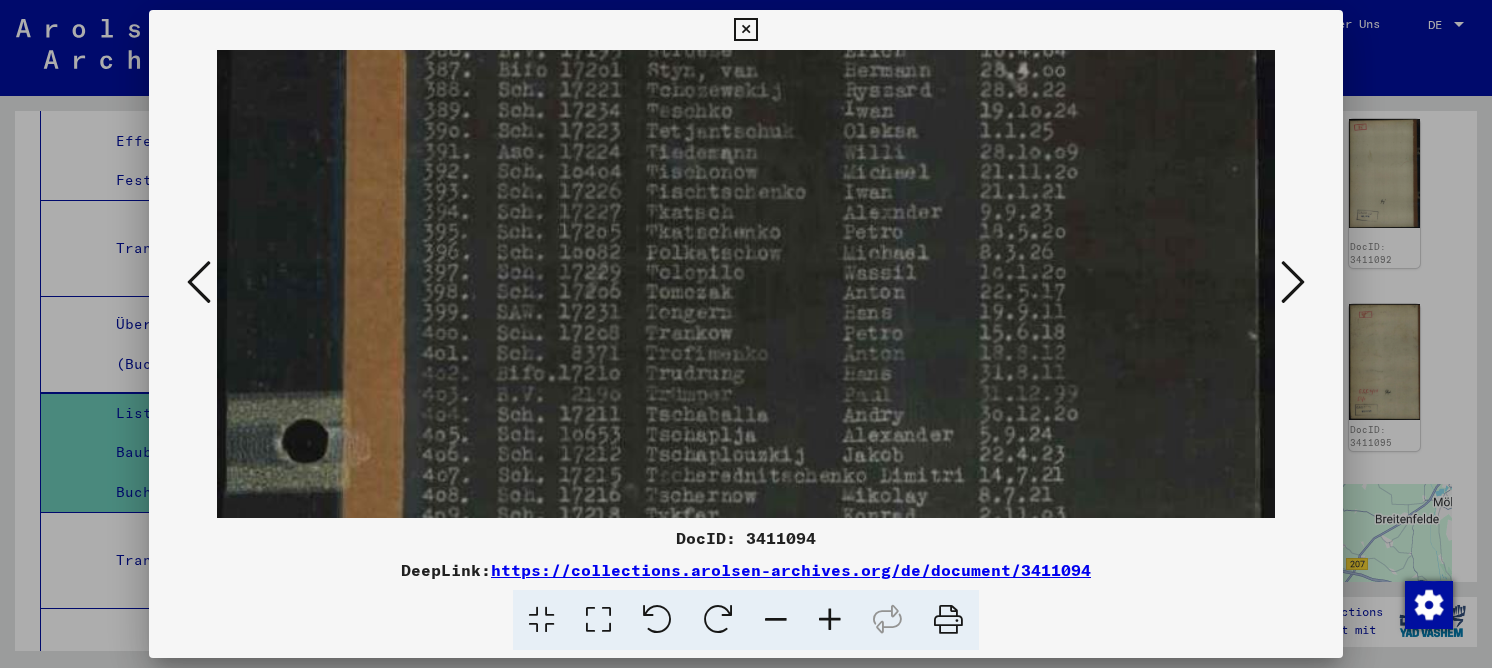 drag, startPoint x: 777, startPoint y: 341, endPoint x: 781, endPoint y: 228, distance: 113.07078 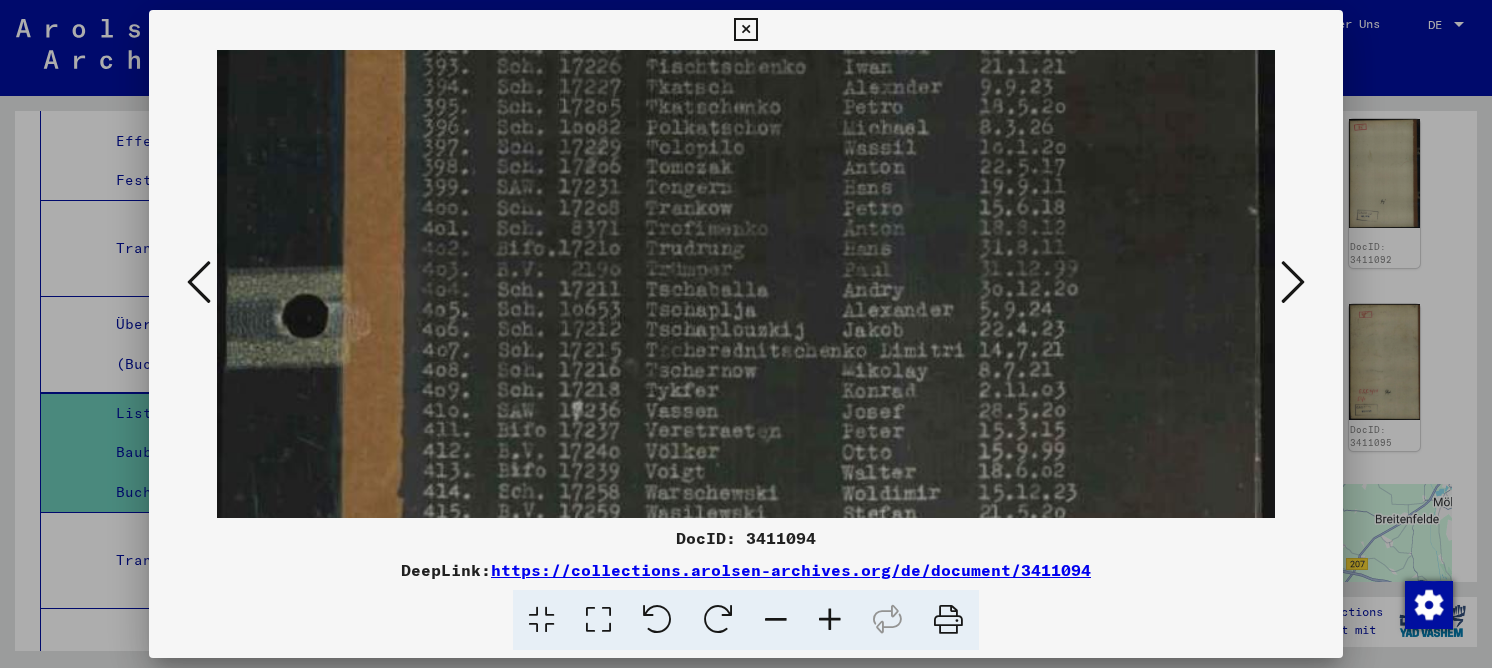 drag, startPoint x: 726, startPoint y: 348, endPoint x: 738, endPoint y: 223, distance: 125.57468 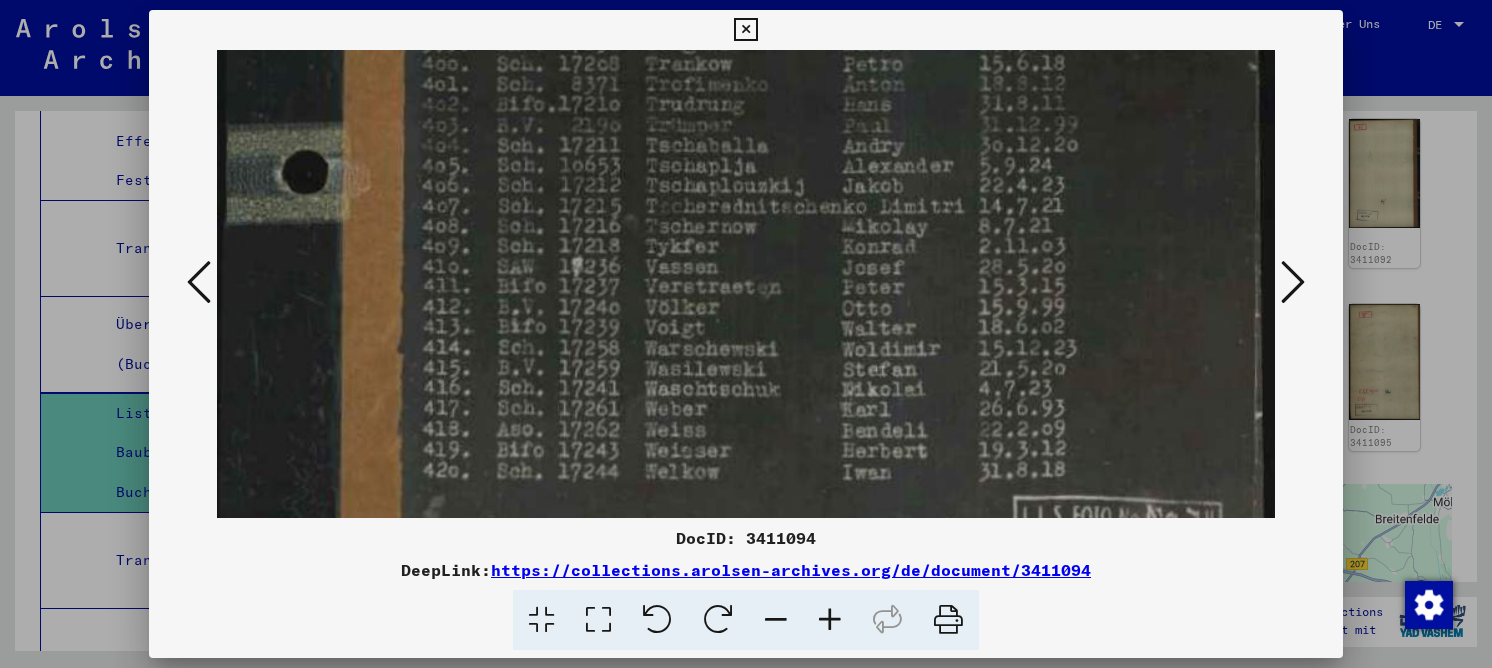 scroll, scrollTop: 900, scrollLeft: 0, axis: vertical 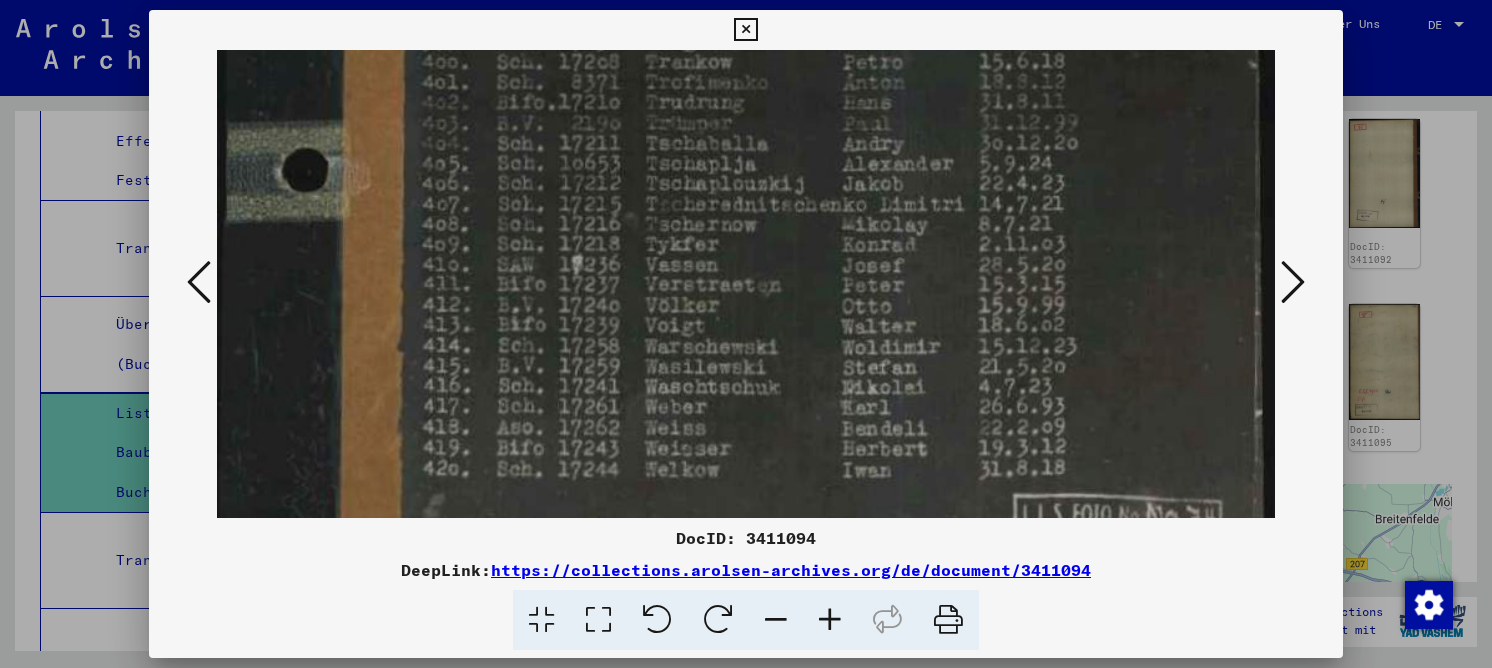 drag, startPoint x: 693, startPoint y: 332, endPoint x: 739, endPoint y: 200, distance: 139.78555 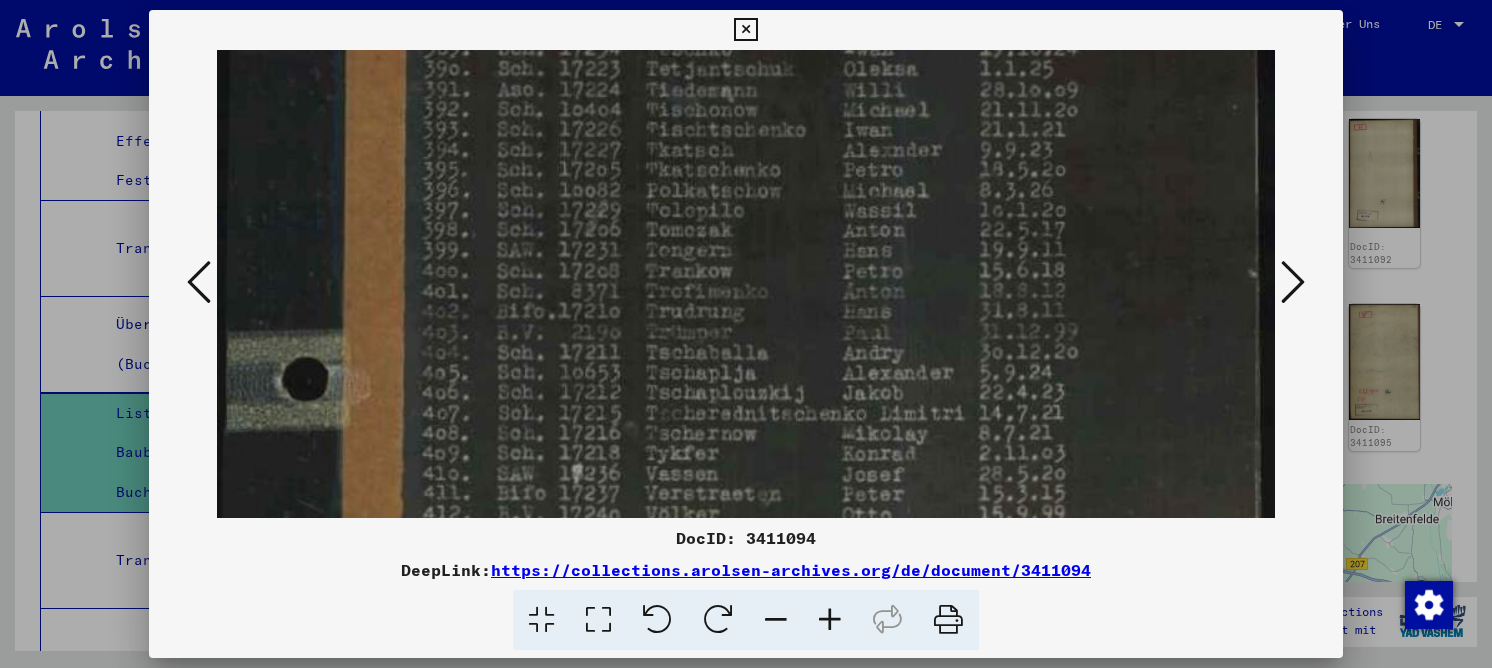 drag, startPoint x: 739, startPoint y: 226, endPoint x: 732, endPoint y: 397, distance: 171.14322 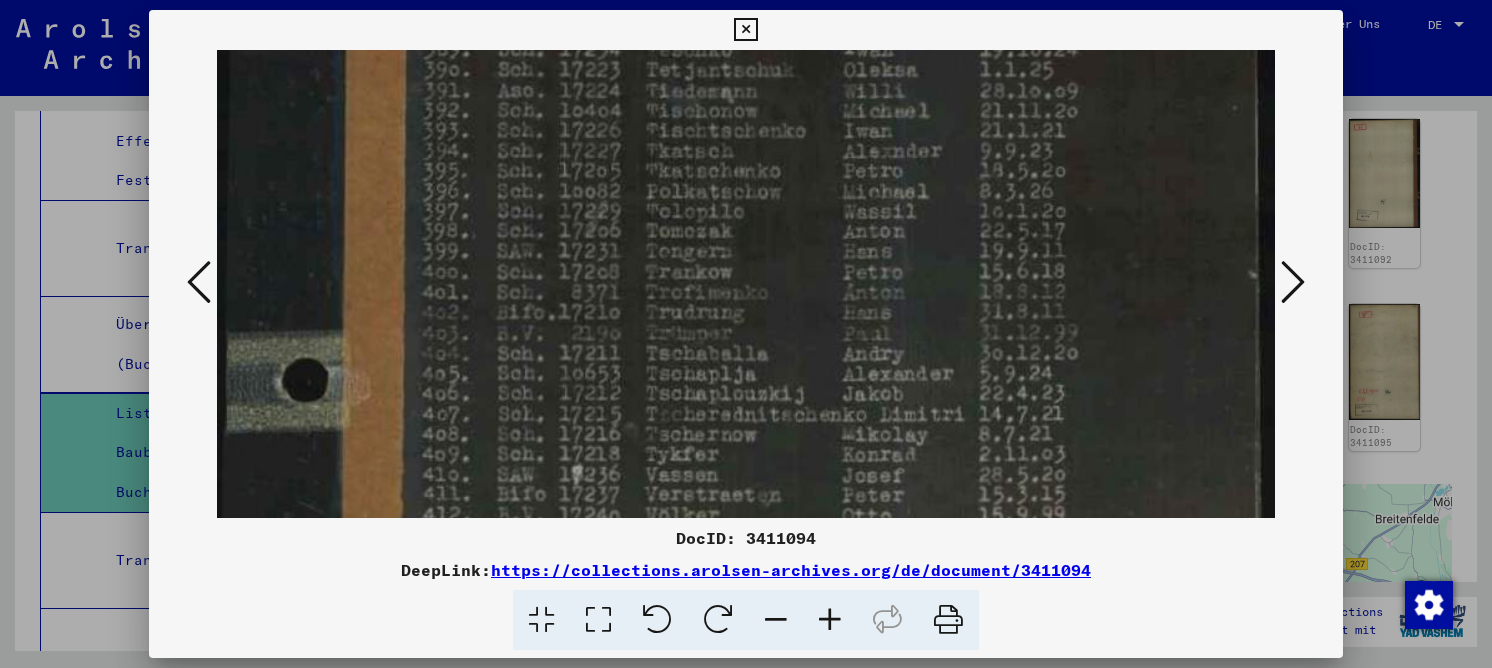 click at bounding box center (746, 98) 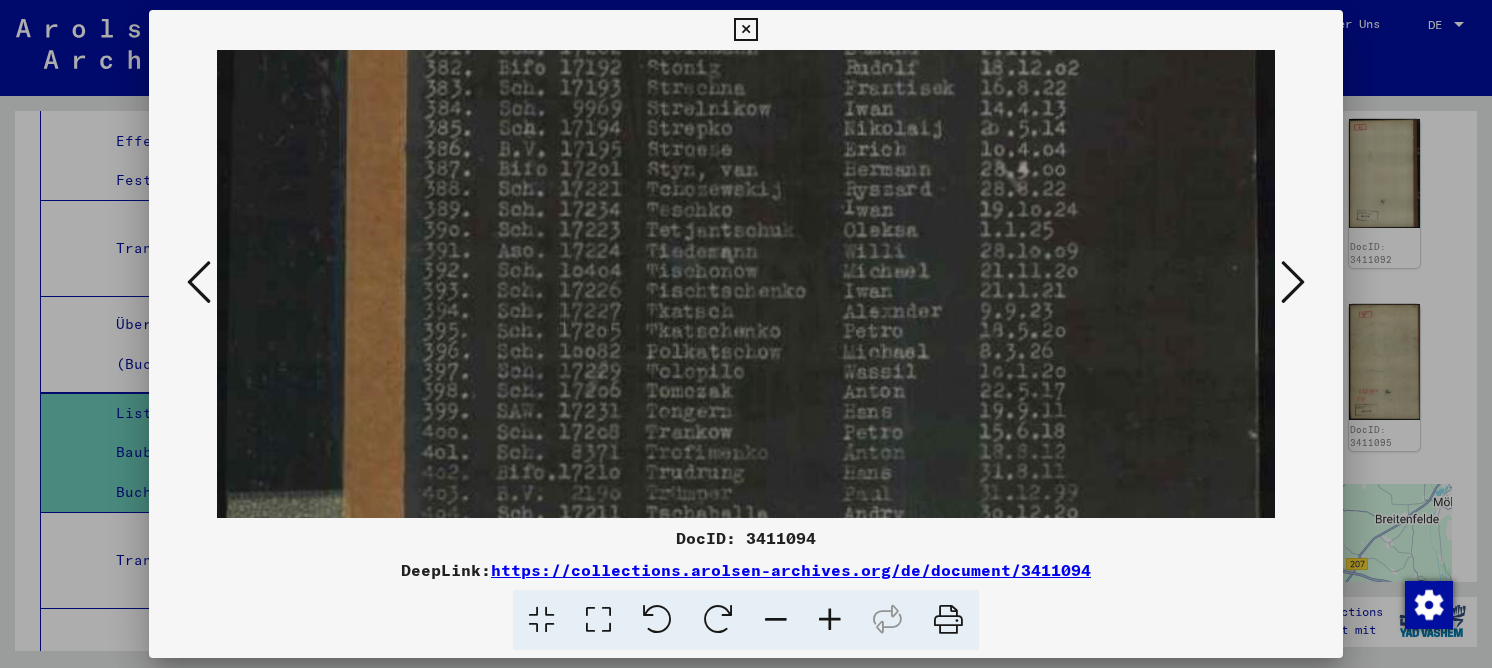 drag, startPoint x: 713, startPoint y: 217, endPoint x: 734, endPoint y: 377, distance: 161.37224 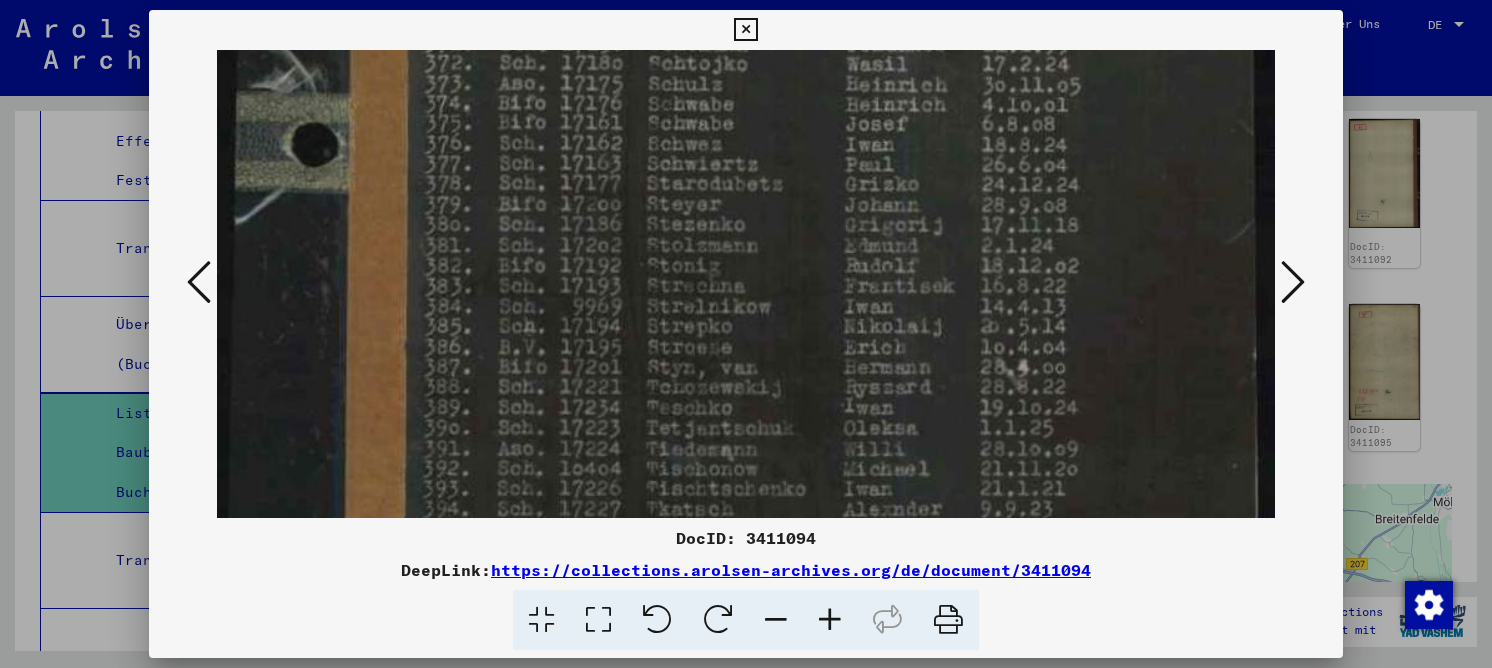 drag, startPoint x: 729, startPoint y: 250, endPoint x: 722, endPoint y: 401, distance: 151.16217 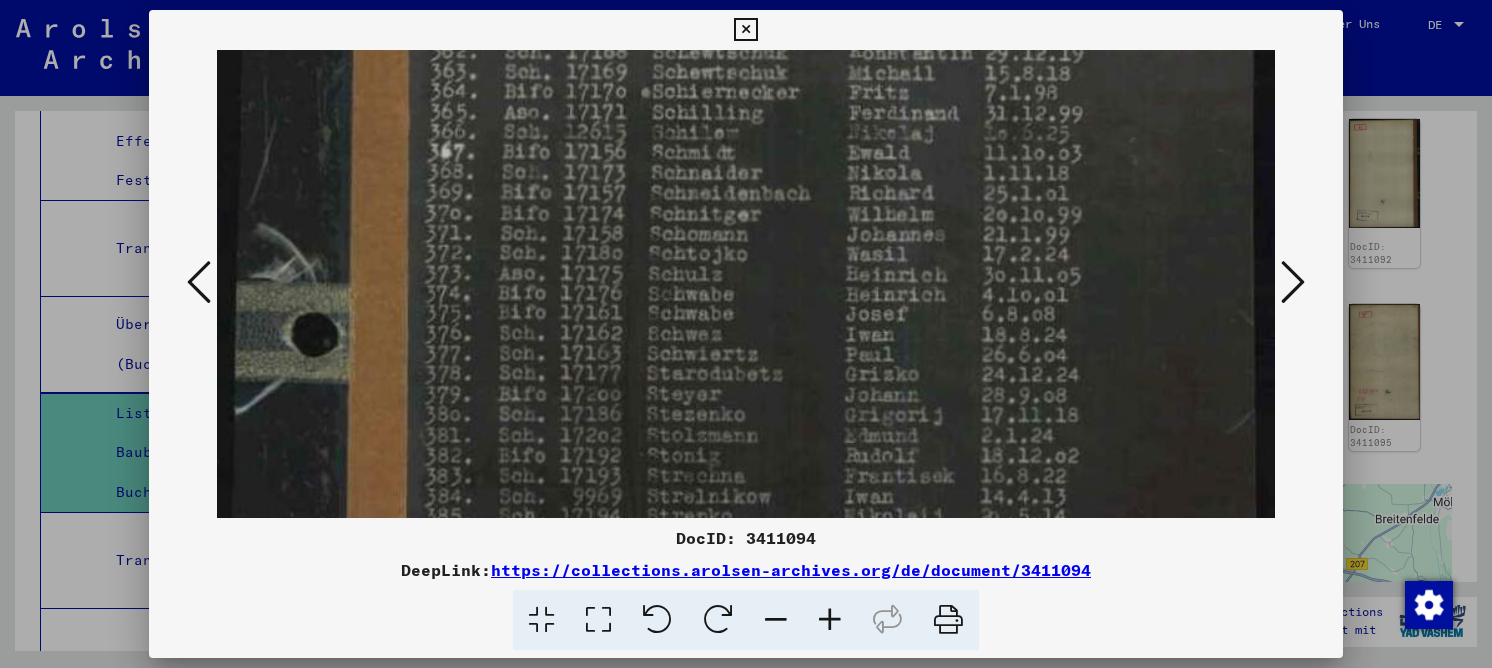drag, startPoint x: 630, startPoint y: 233, endPoint x: 645, endPoint y: 378, distance: 145.7738 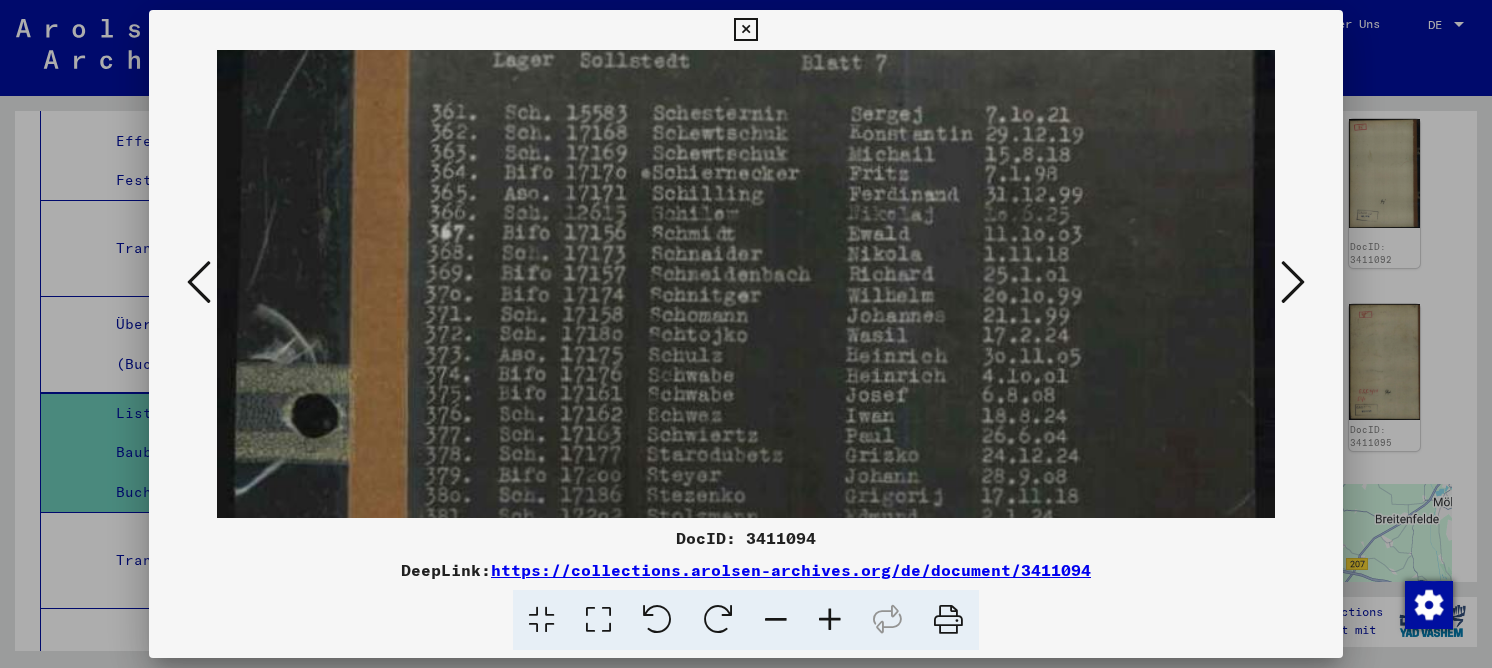 scroll, scrollTop: 0, scrollLeft: 0, axis: both 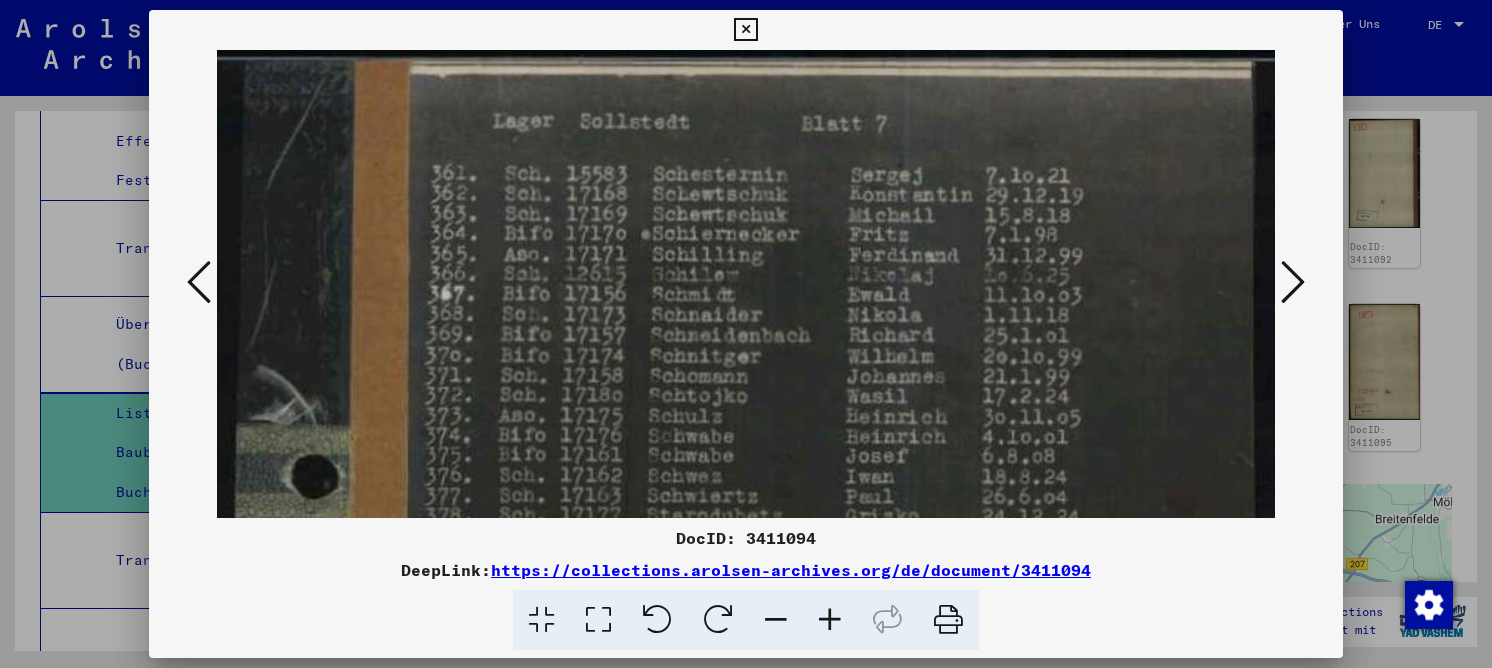drag, startPoint x: 581, startPoint y: 238, endPoint x: 587, endPoint y: 355, distance: 117.15375 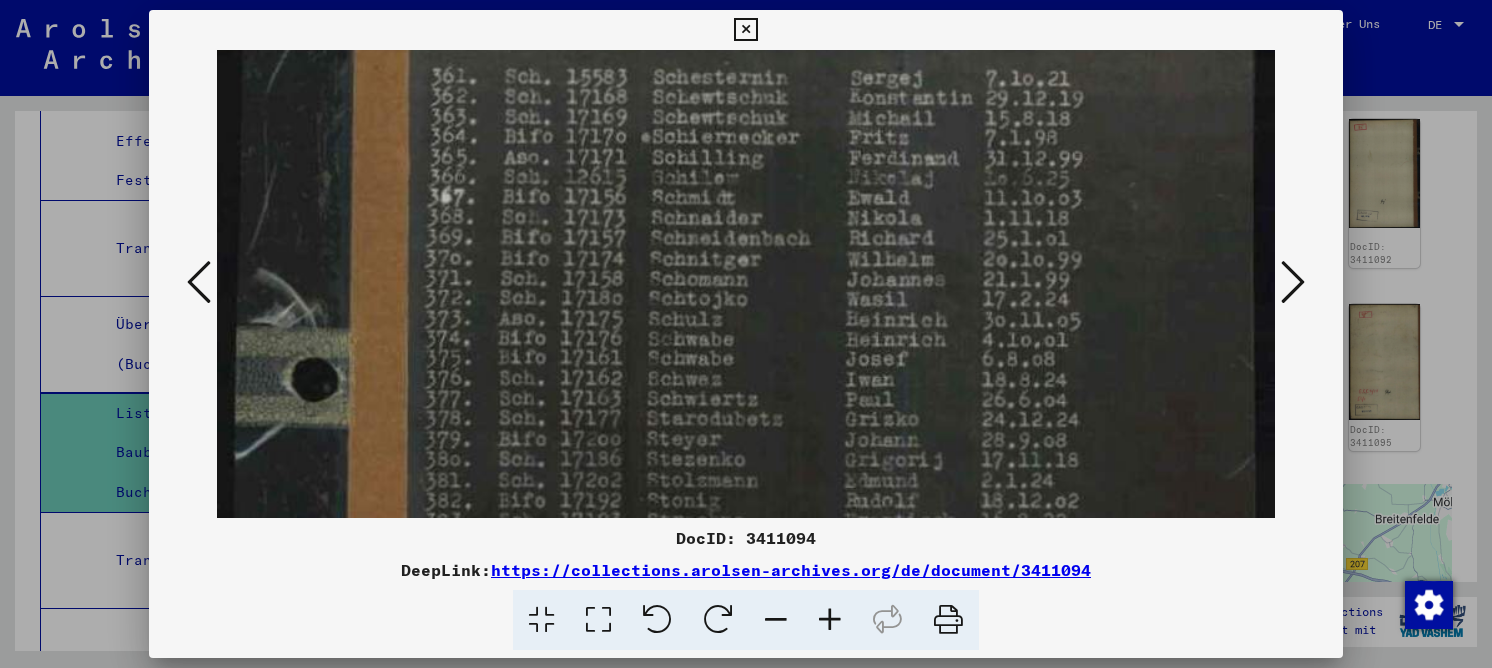 scroll, scrollTop: 124, scrollLeft: 0, axis: vertical 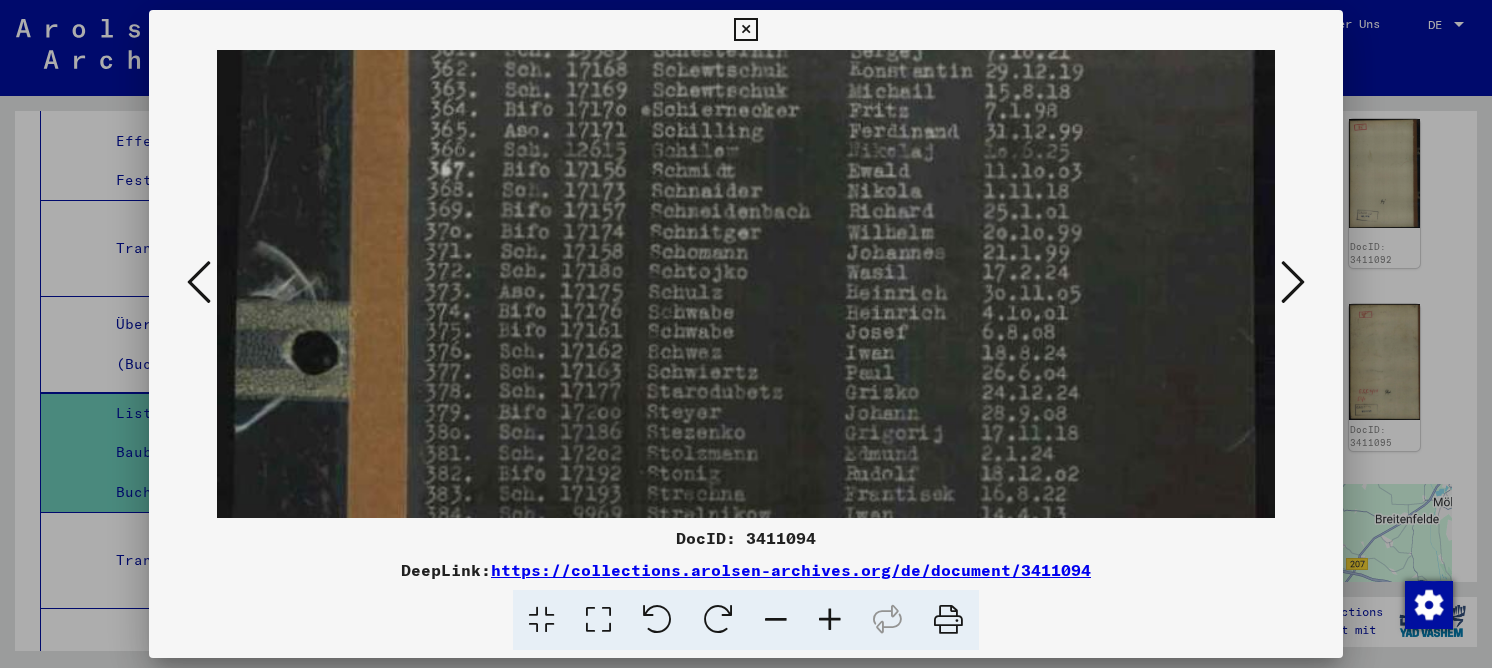 drag, startPoint x: 689, startPoint y: 411, endPoint x: 637, endPoint y: 287, distance: 134.46188 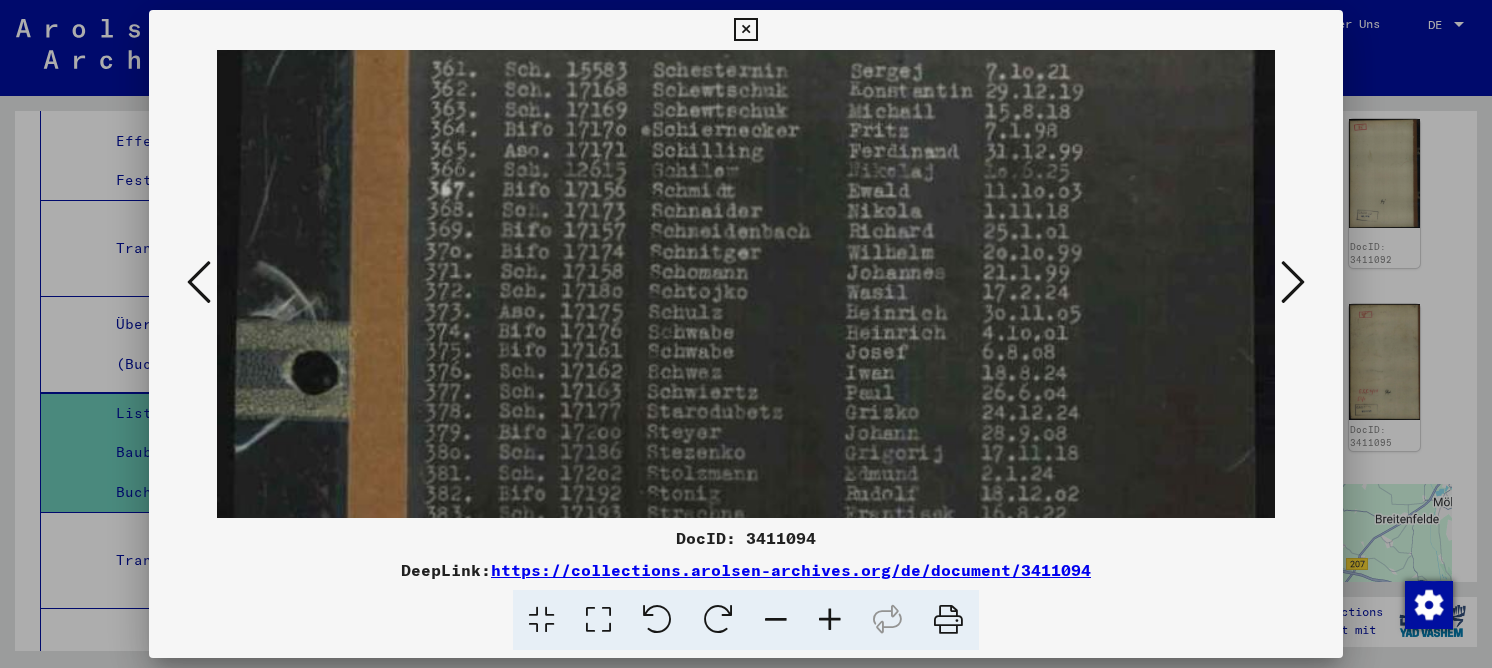 scroll, scrollTop: 99, scrollLeft: 0, axis: vertical 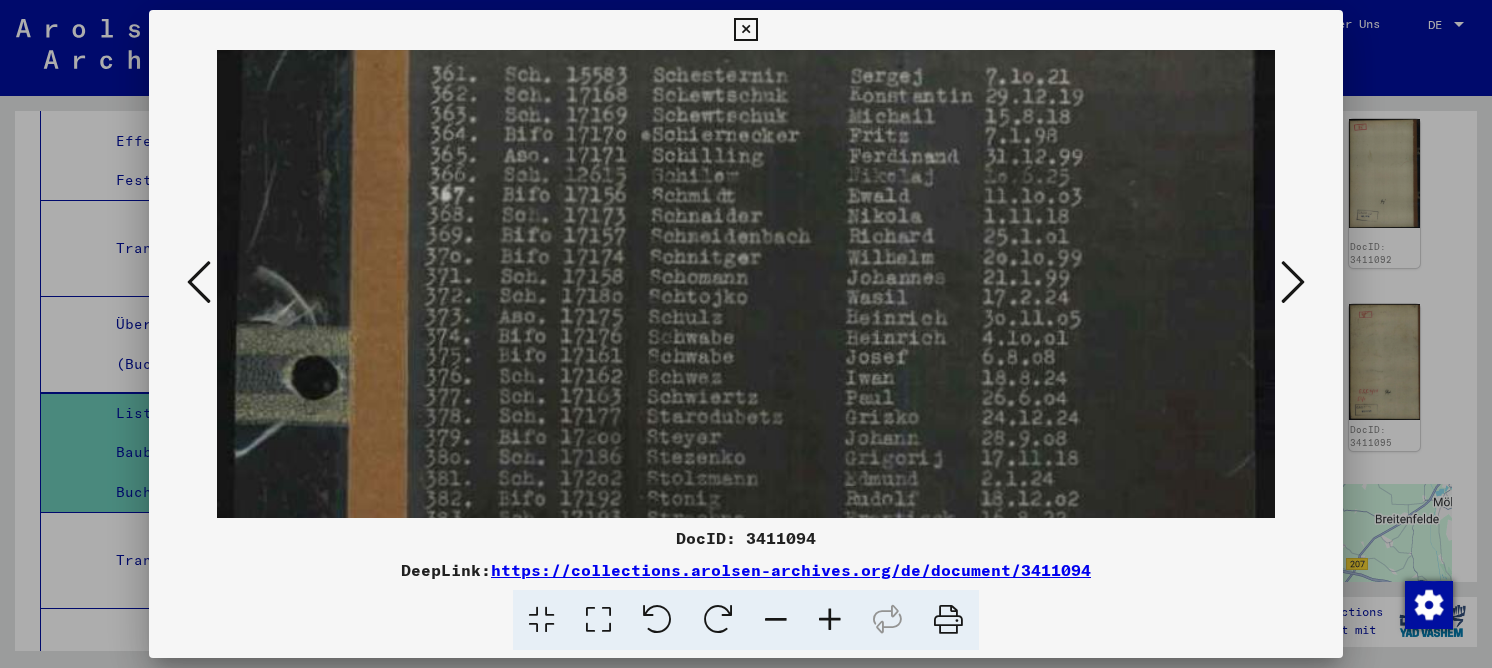 drag, startPoint x: 519, startPoint y: 266, endPoint x: 514, endPoint y: 291, distance: 25.495098 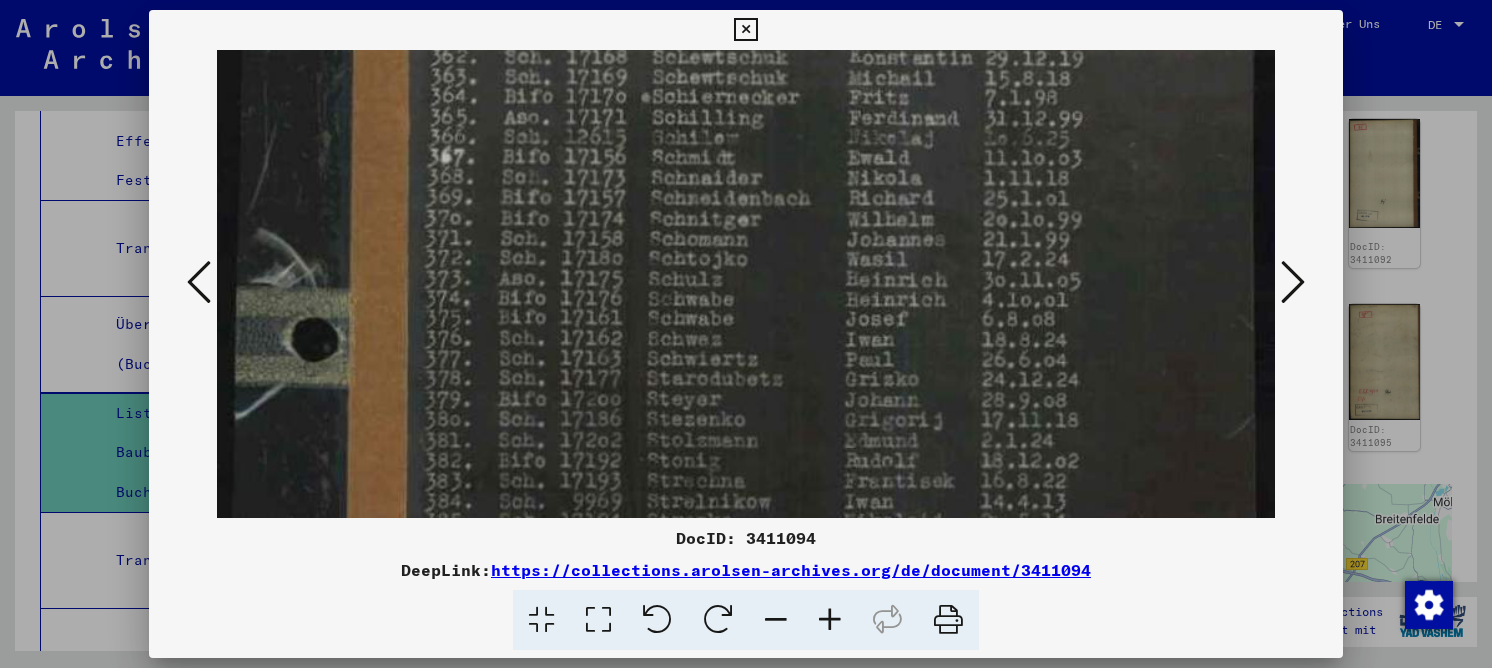 drag, startPoint x: 524, startPoint y: 178, endPoint x: 505, endPoint y: 140, distance: 42.48529 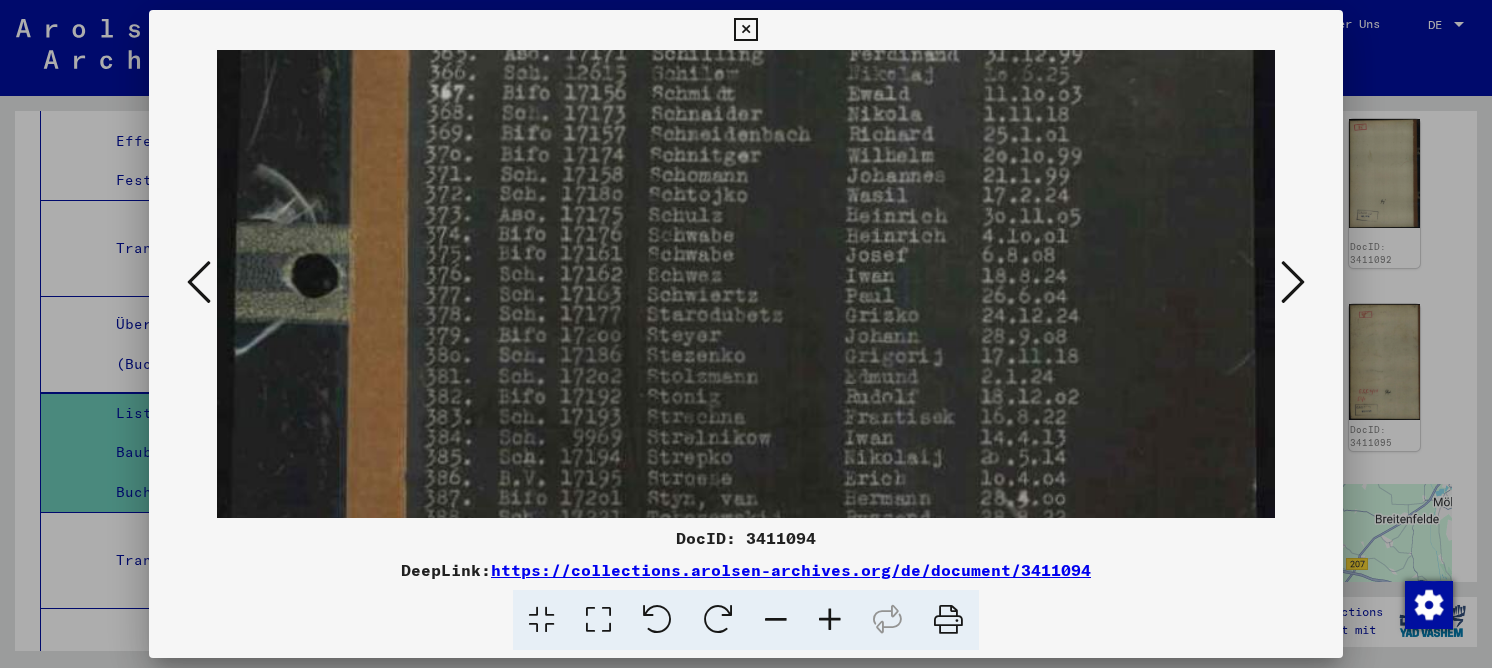 scroll, scrollTop: 293, scrollLeft: 0, axis: vertical 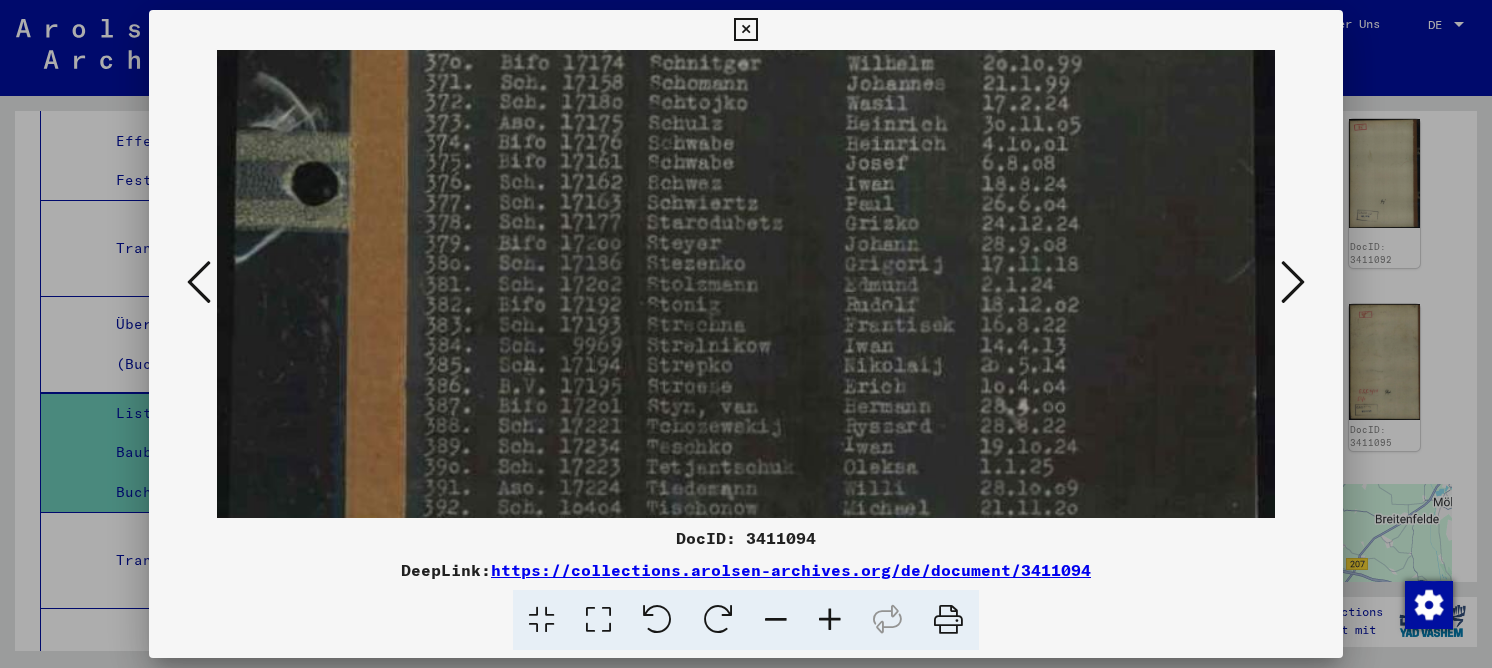 drag, startPoint x: 510, startPoint y: 271, endPoint x: 487, endPoint y: 125, distance: 147.80054 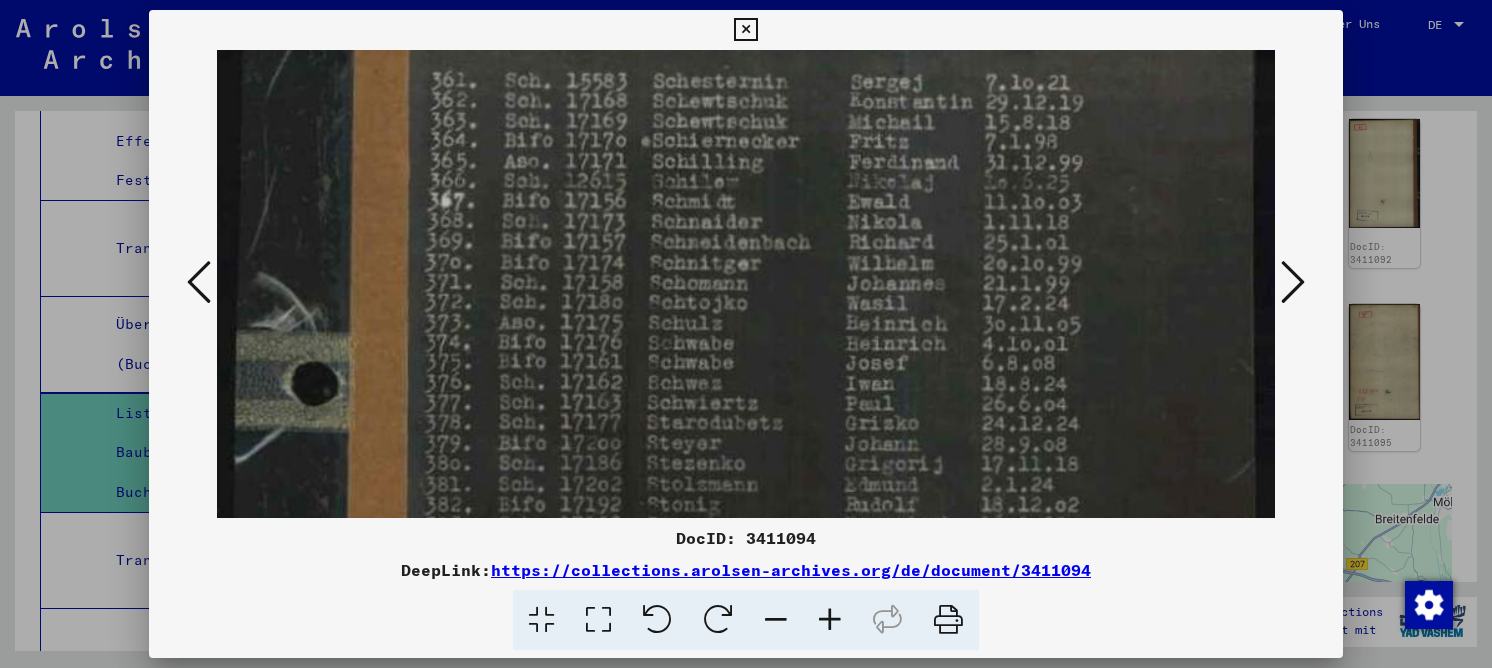 scroll, scrollTop: 76, scrollLeft: 0, axis: vertical 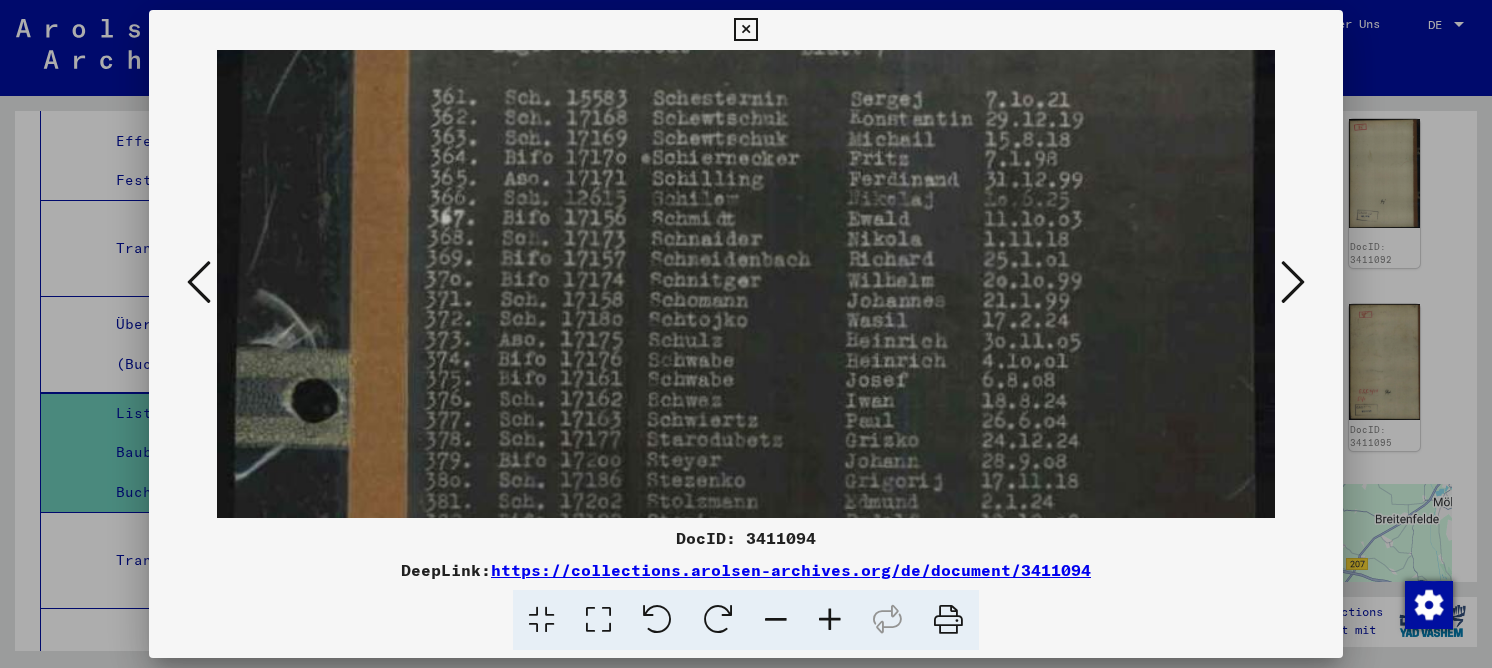 drag, startPoint x: 537, startPoint y: 203, endPoint x: 535, endPoint y: 385, distance: 182.01099 